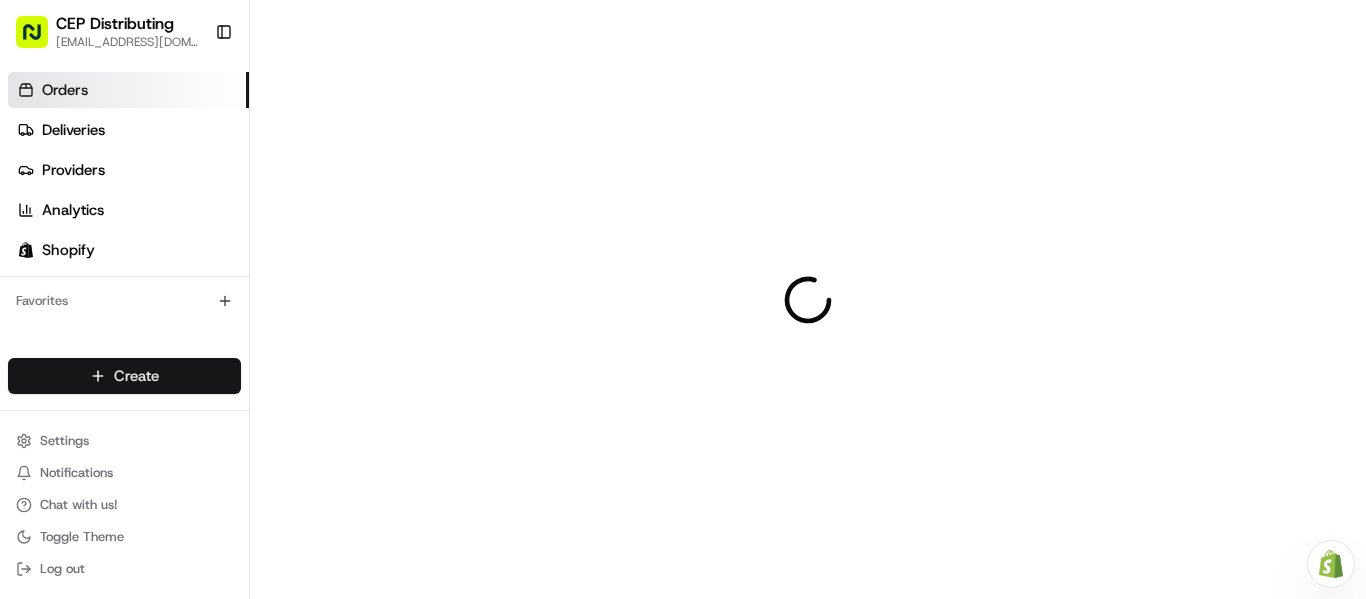 scroll, scrollTop: 0, scrollLeft: 0, axis: both 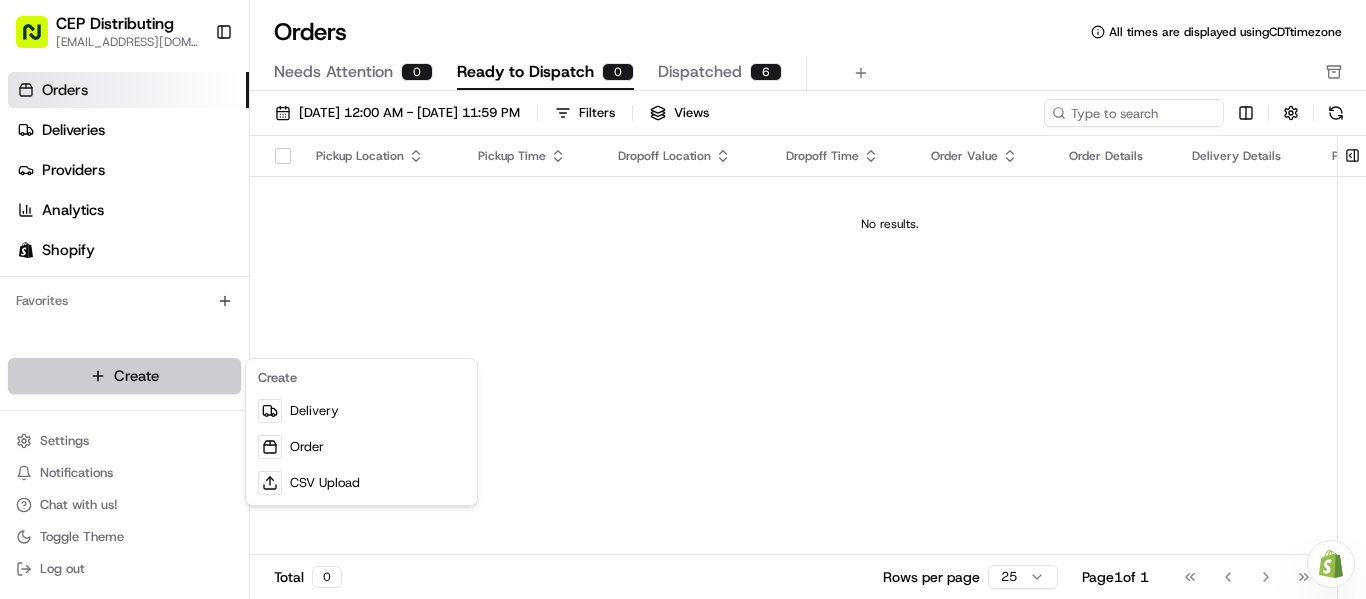 click on "CEP Distributing seniece@avexpress.net Toggle Sidebar Orders Deliveries Providers Analytics Shopify Favorites Main Menu Members & Organization Organization Users Roles Preferences Customization Tracking Orchestration Automations Locations Pickup Locations Dropoff Locations Billing Billing Refund Requests Integrations Notification Triggers Webhooks API Keys Request Logs Create Settings Notifications Chat with us! Toggle Theme Log out Need help with your Shopify Onboarding? Reach out to Support by clicking this button! Orders All times are displayed using  CDT  timezone Needs Attention 0 Ready to Dispatch 0 Dispatched 6 07/01/2025 12:00 AM - 07/31/2025 11:59 PM Filters Views Pickup Location Pickup Time Dropoff Location Dropoff Time Order Value Order Details Delivery Details Provider Actions No results. Total 0 Rows per page 25 Page  1  of   1 Go to first page Go to previous page Go to next page Go to last page
Create Delivery" at bounding box center [683, 299] 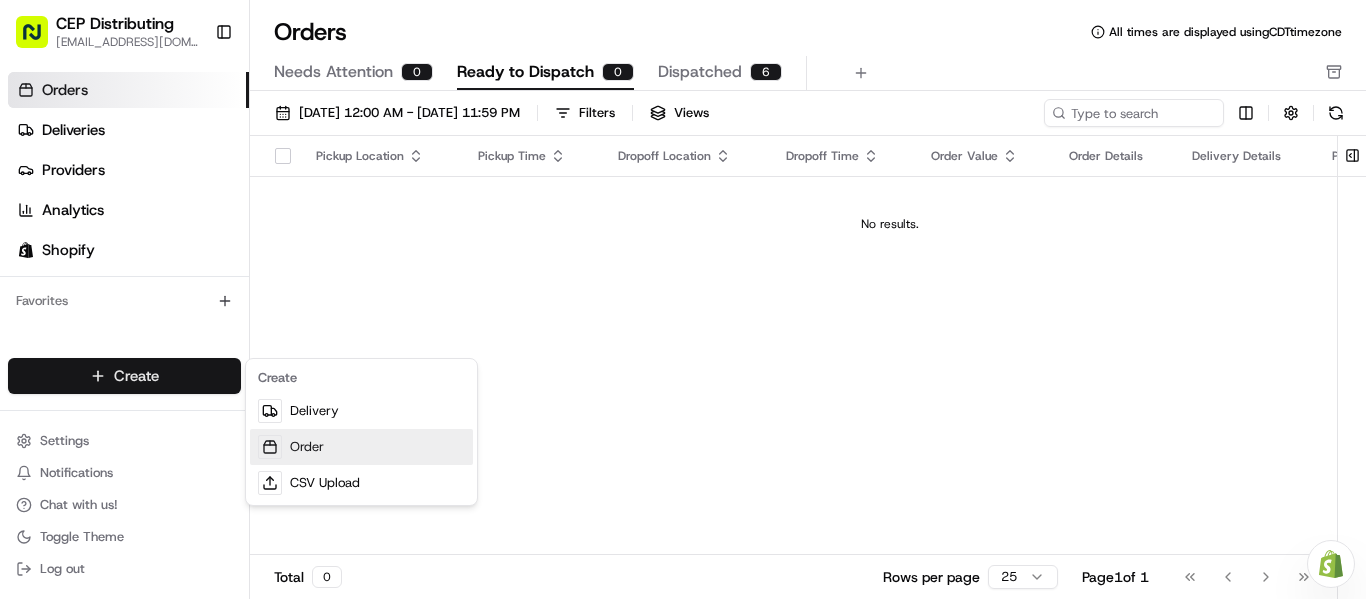 click on "Order" at bounding box center (361, 447) 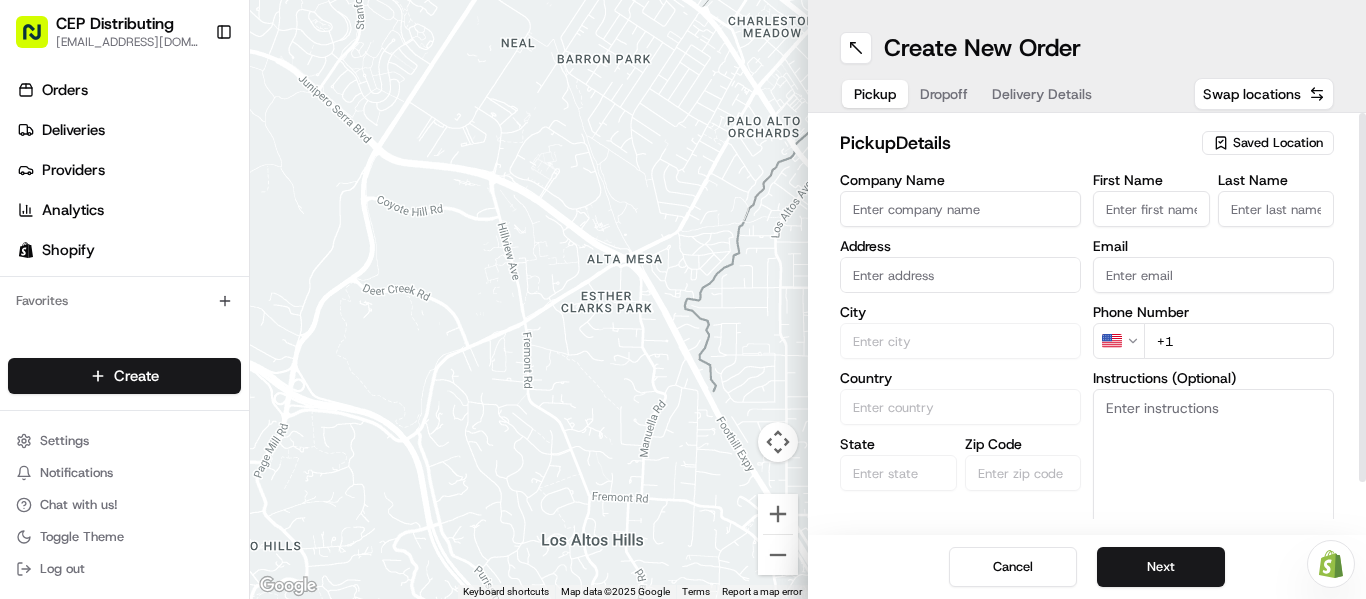 click on "Company Name" at bounding box center (960, 209) 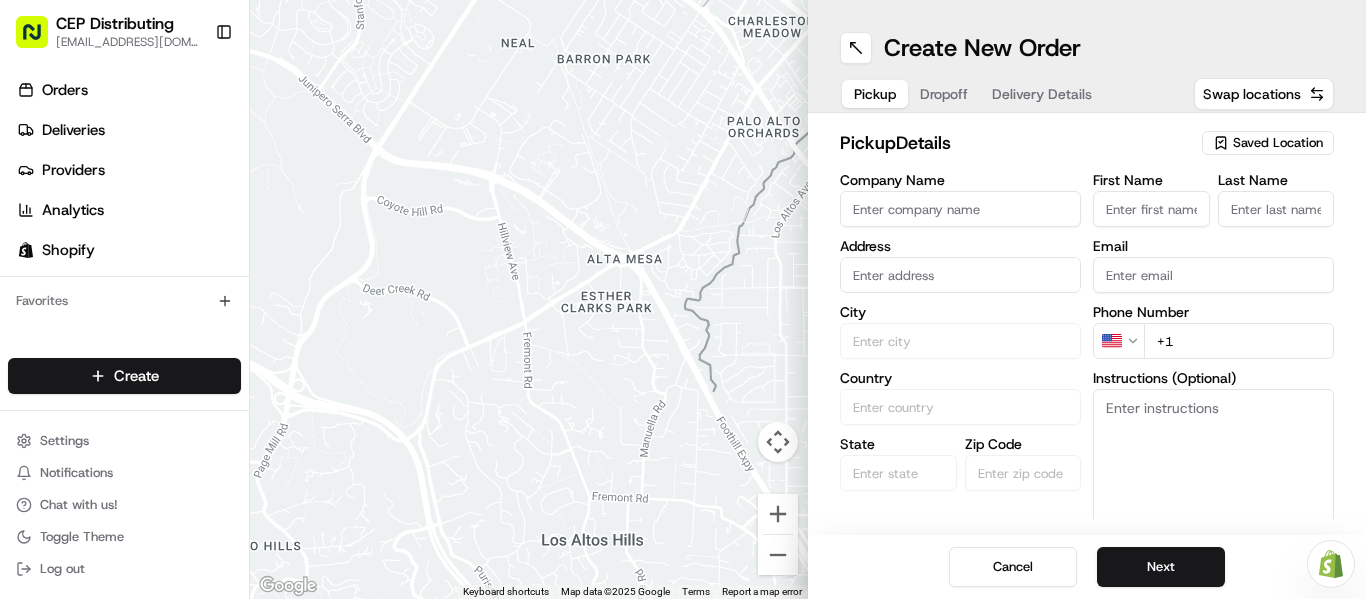 type on "AV Express" 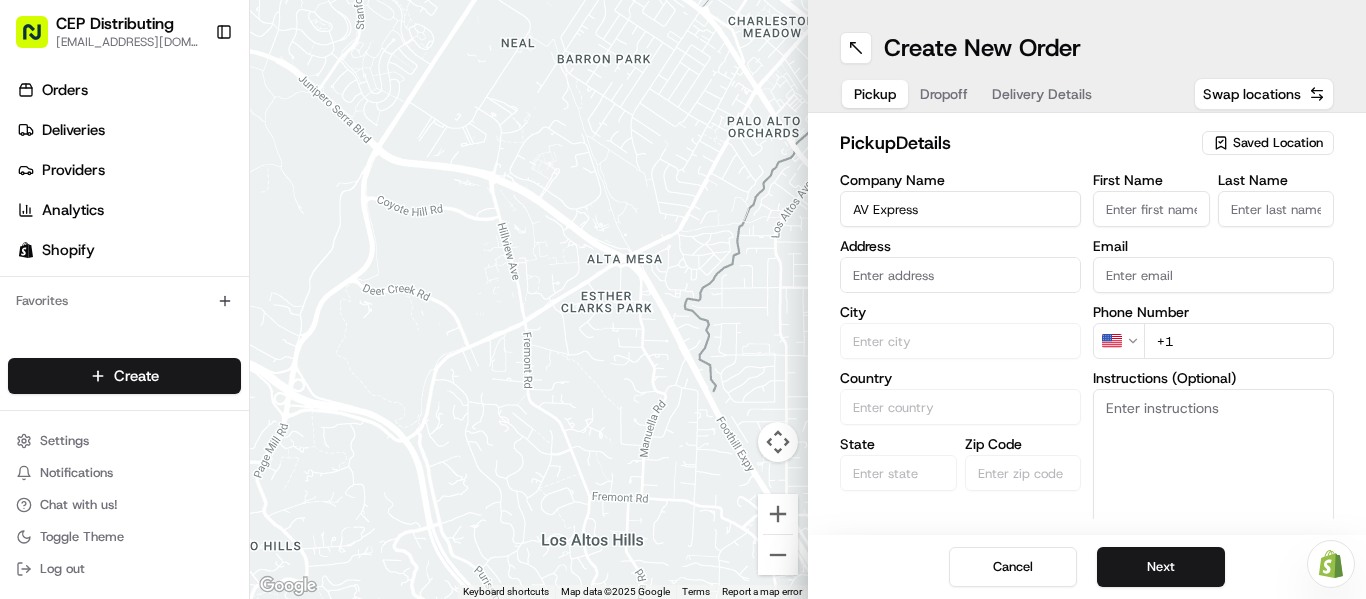 type on "8720 Westpark Drive Ste B" 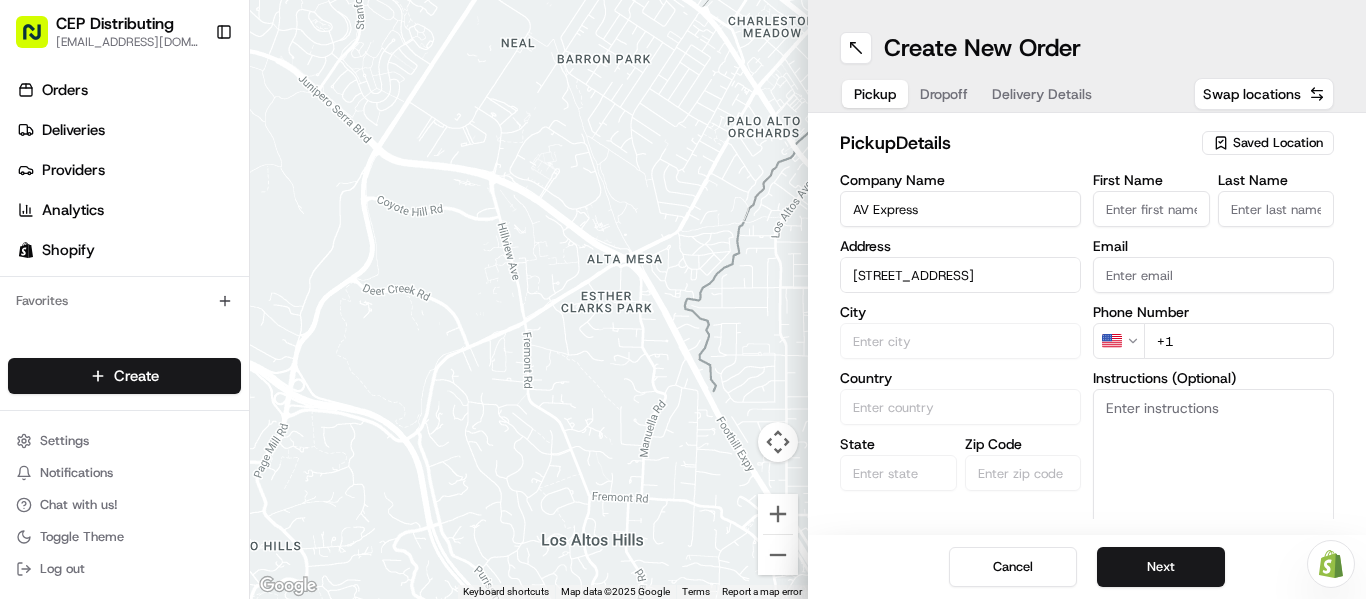 type on "Seniece" 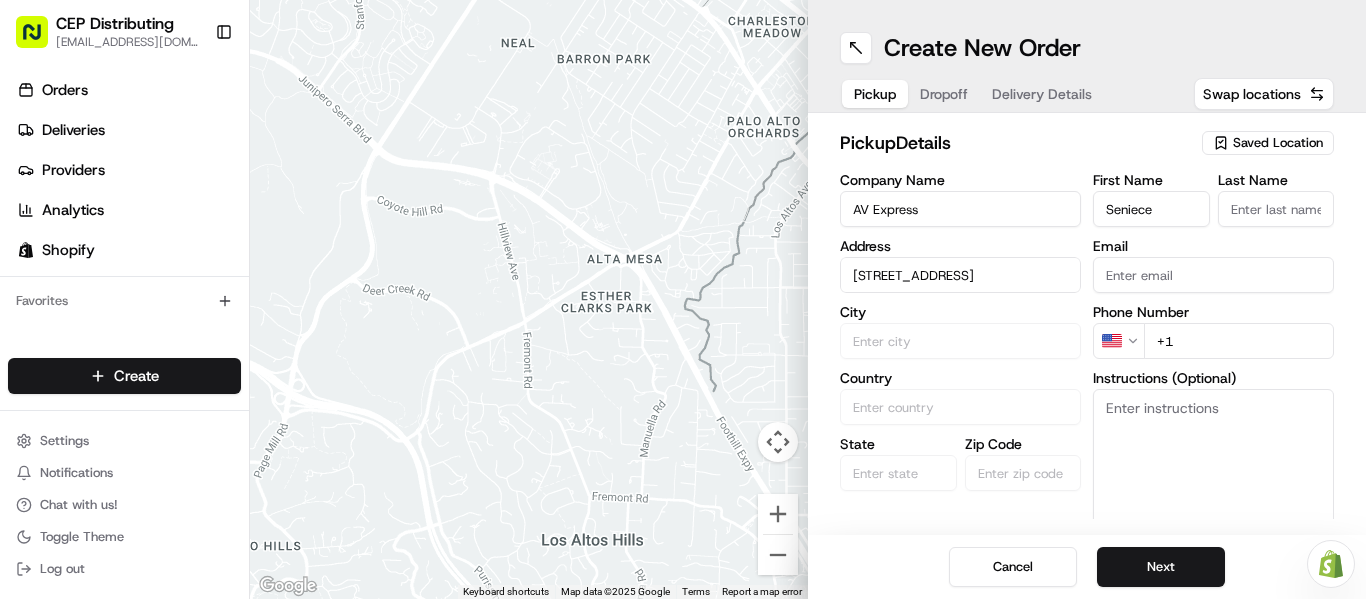 type on "Jetson" 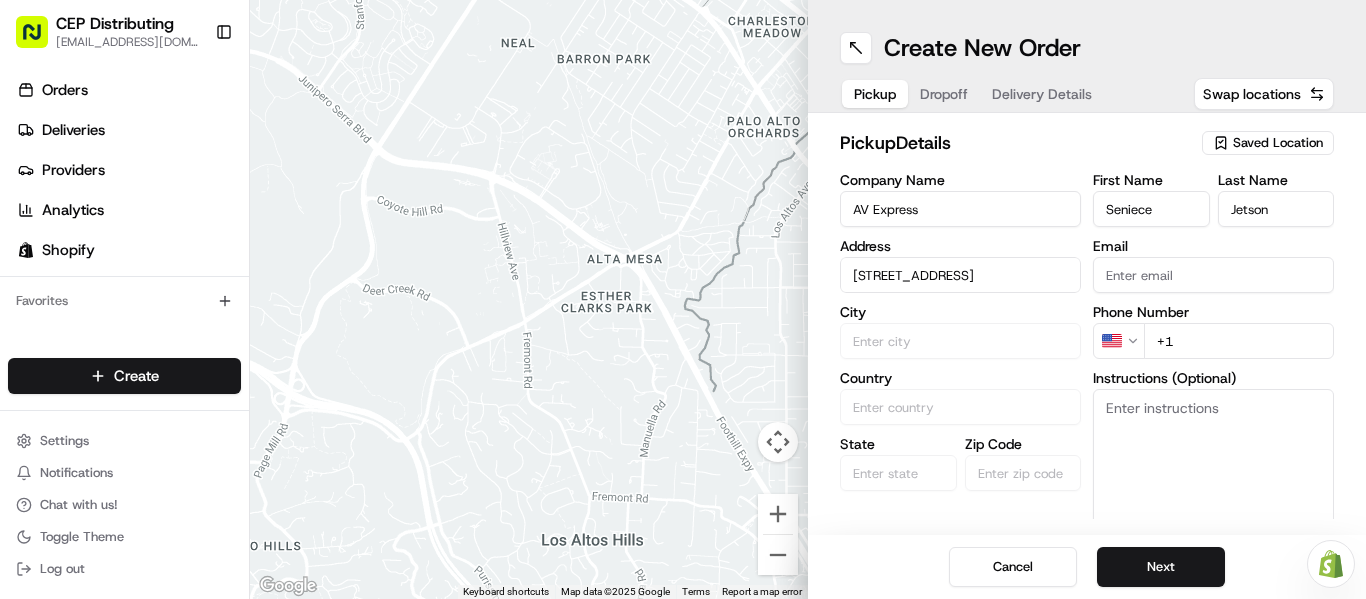 type on "[EMAIL_ADDRESS][DOMAIN_NAME]" 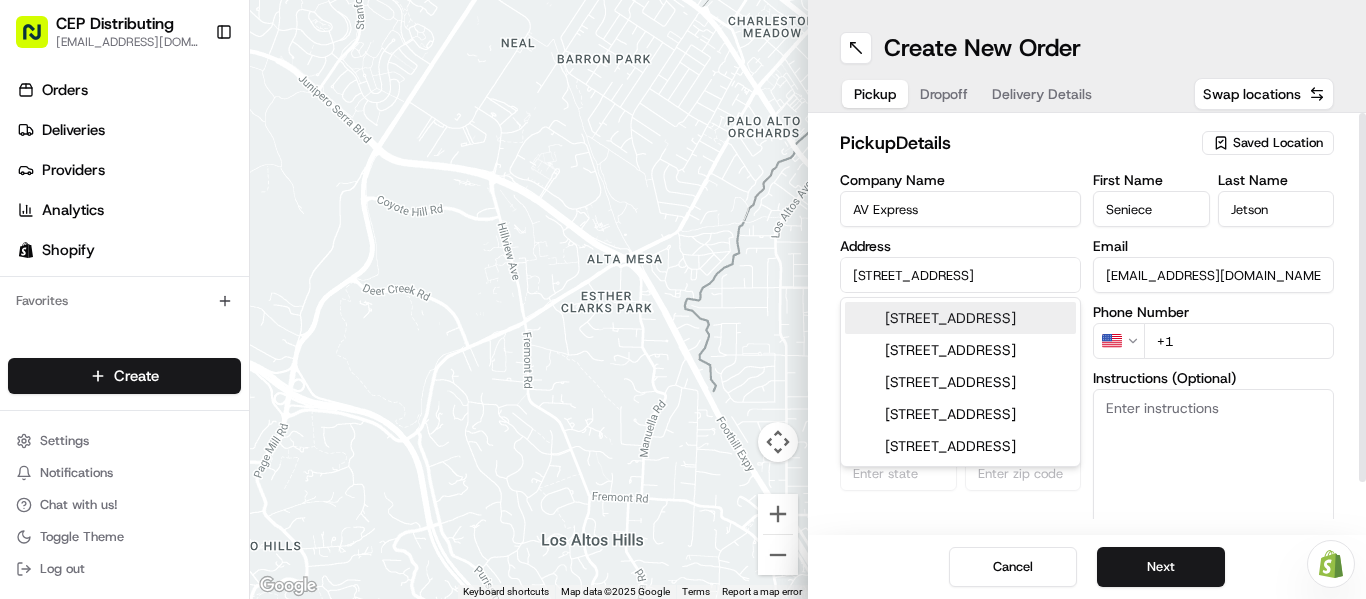 click on "8720 Westpark Drive ste b, Houston, TX" at bounding box center [960, 318] 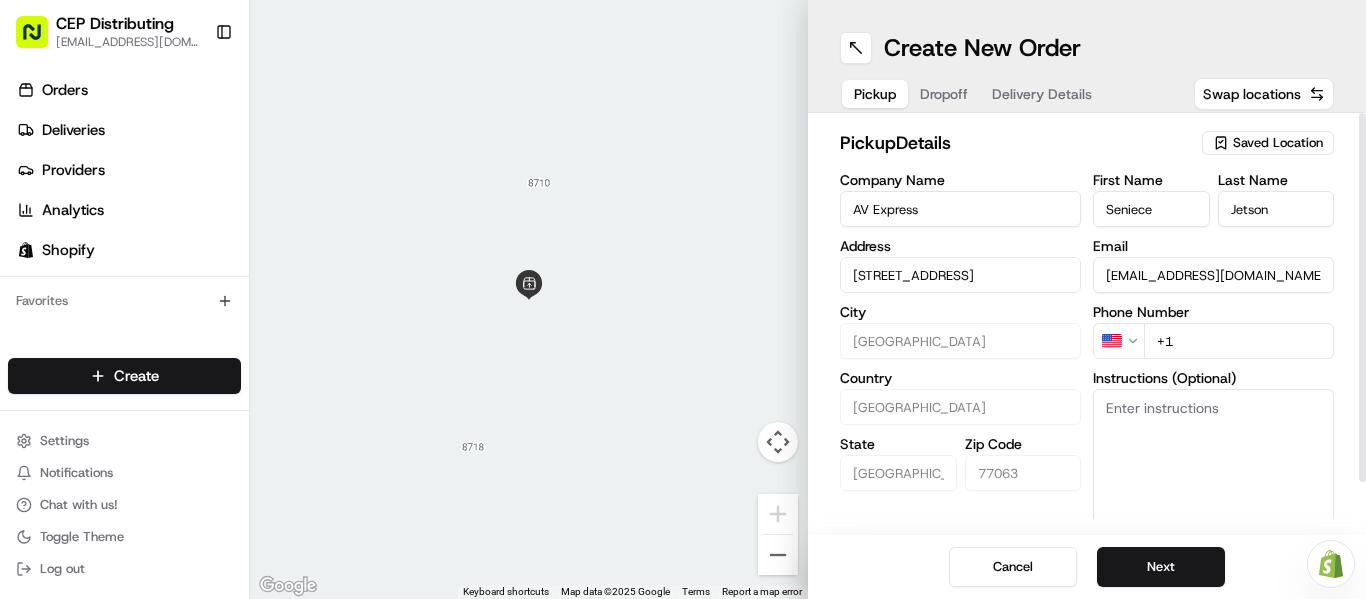 click on "+1" at bounding box center [1239, 341] 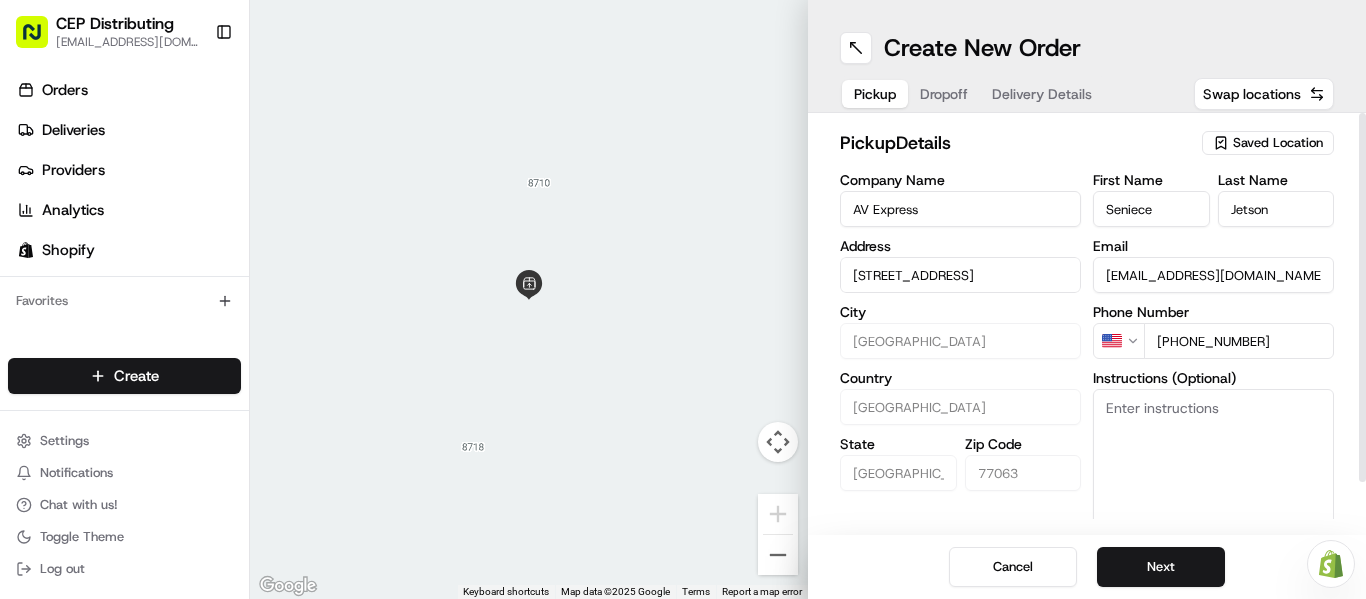 type on "+1 346 504 5922" 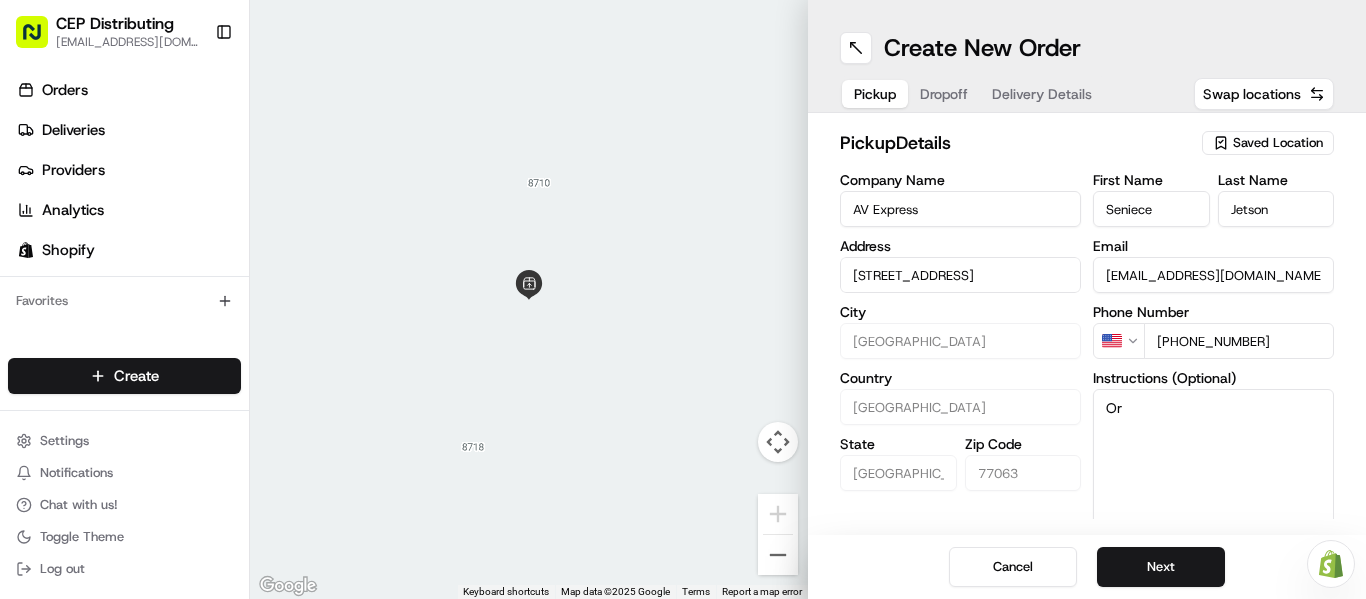 type on "O" 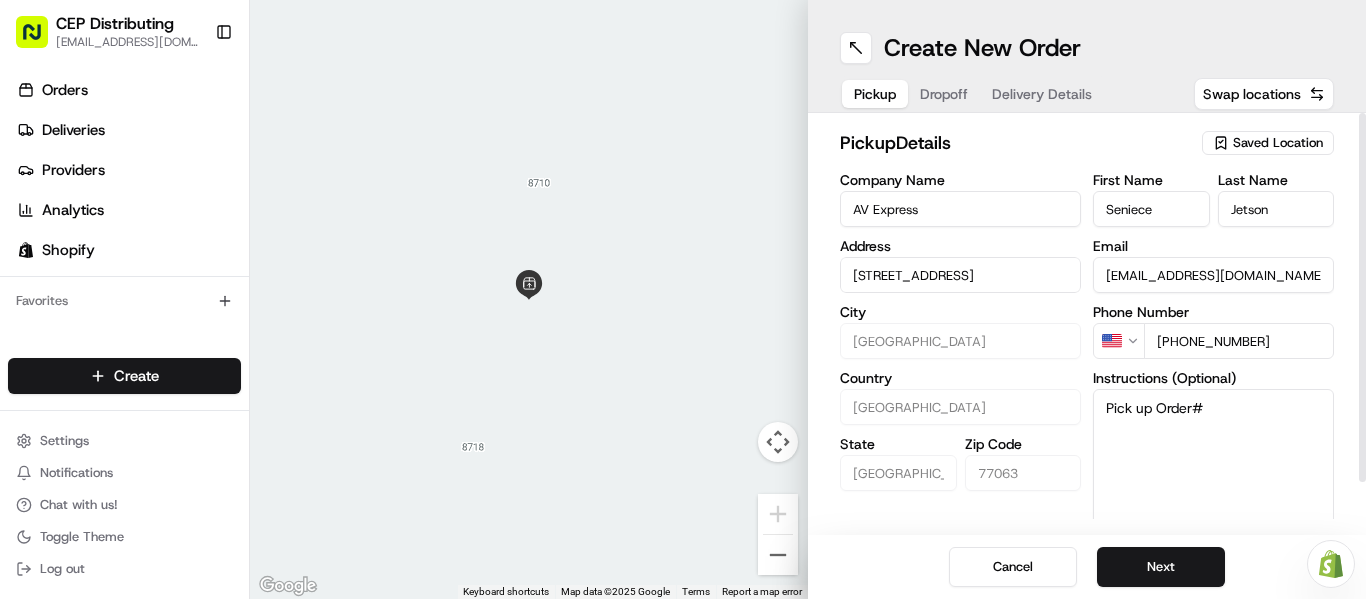 paste on "2257" 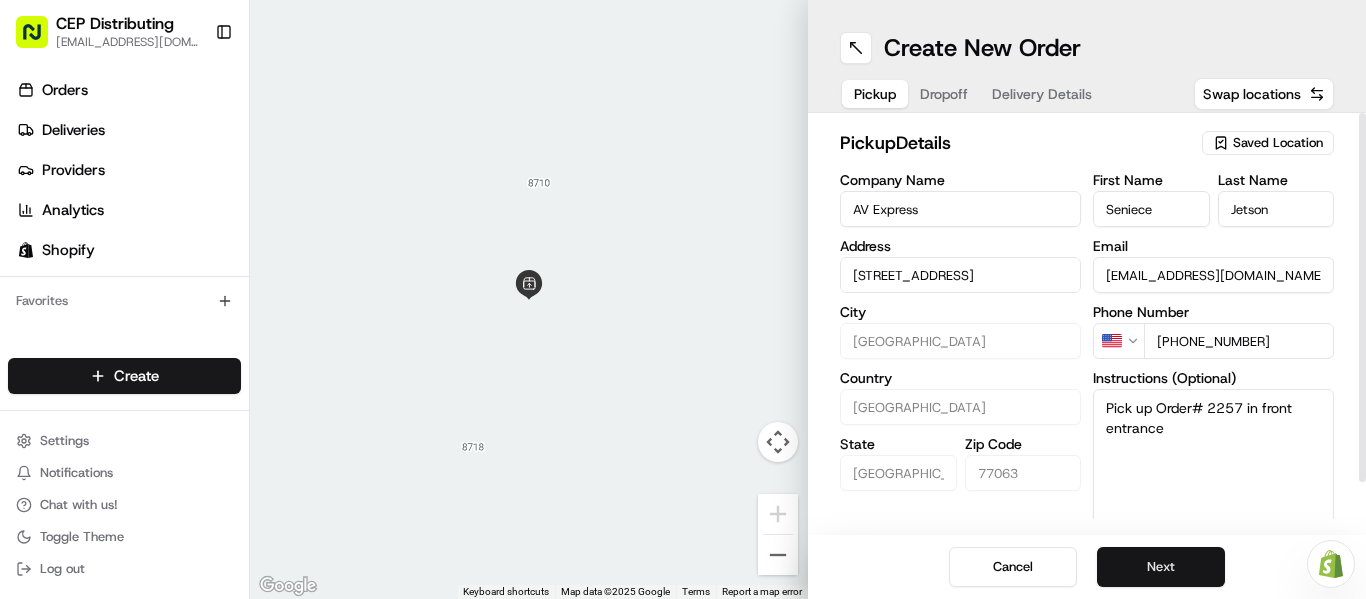 type on "Pick up Order# 2257 in front entrance" 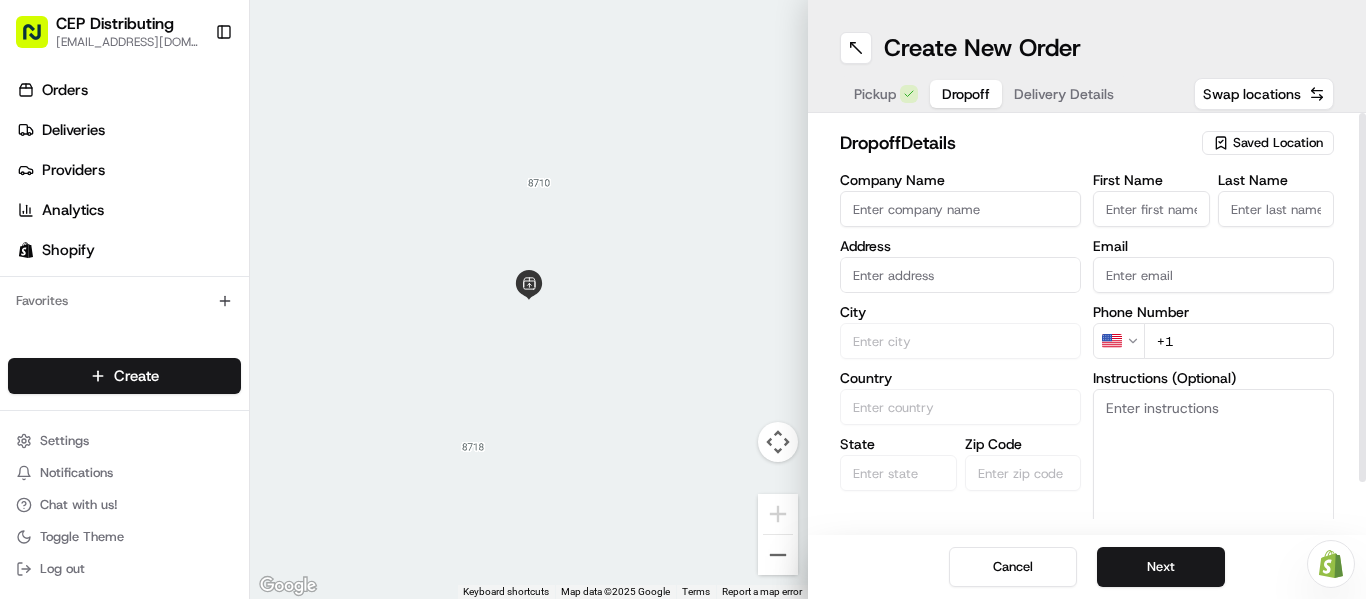 click on "Company Name" at bounding box center [960, 209] 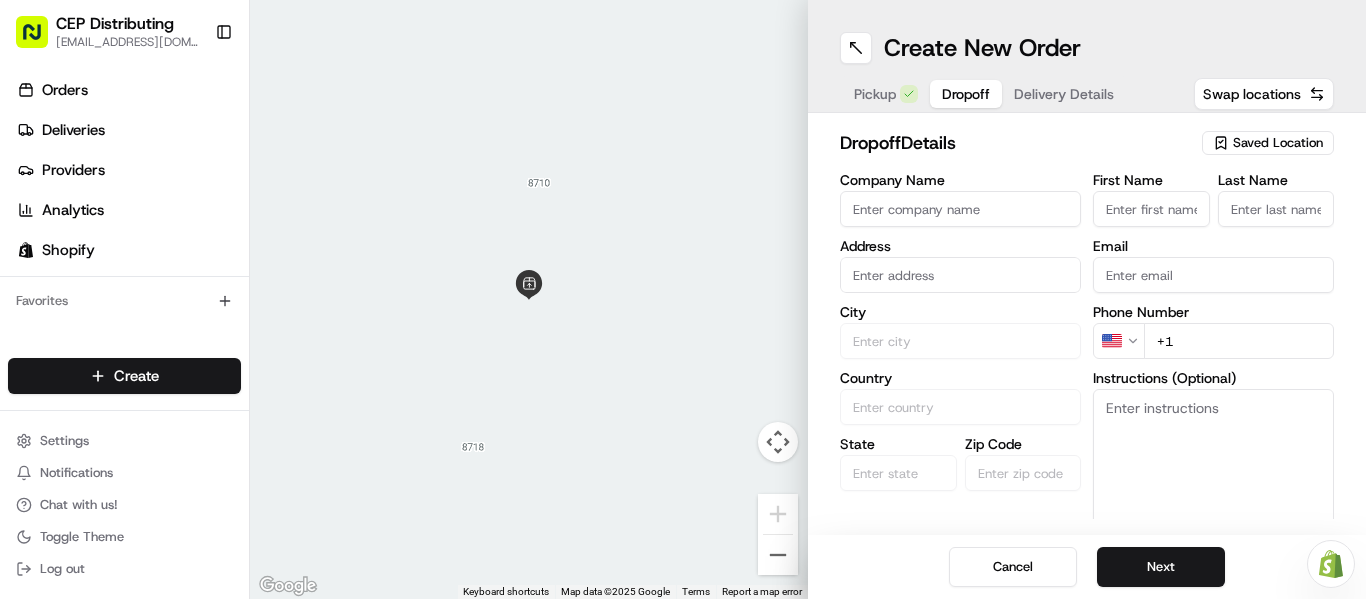 type on "Cutting Edge" 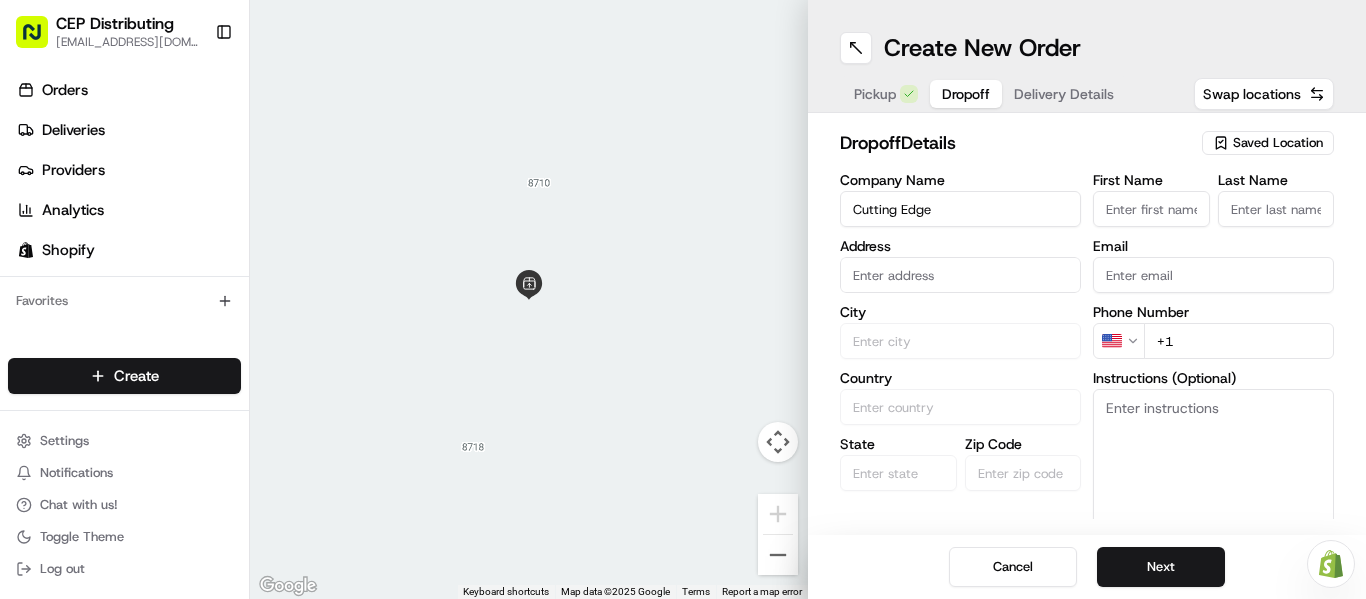 type on "[STREET_ADDRESS][PERSON_NAME][PERSON_NAME]" 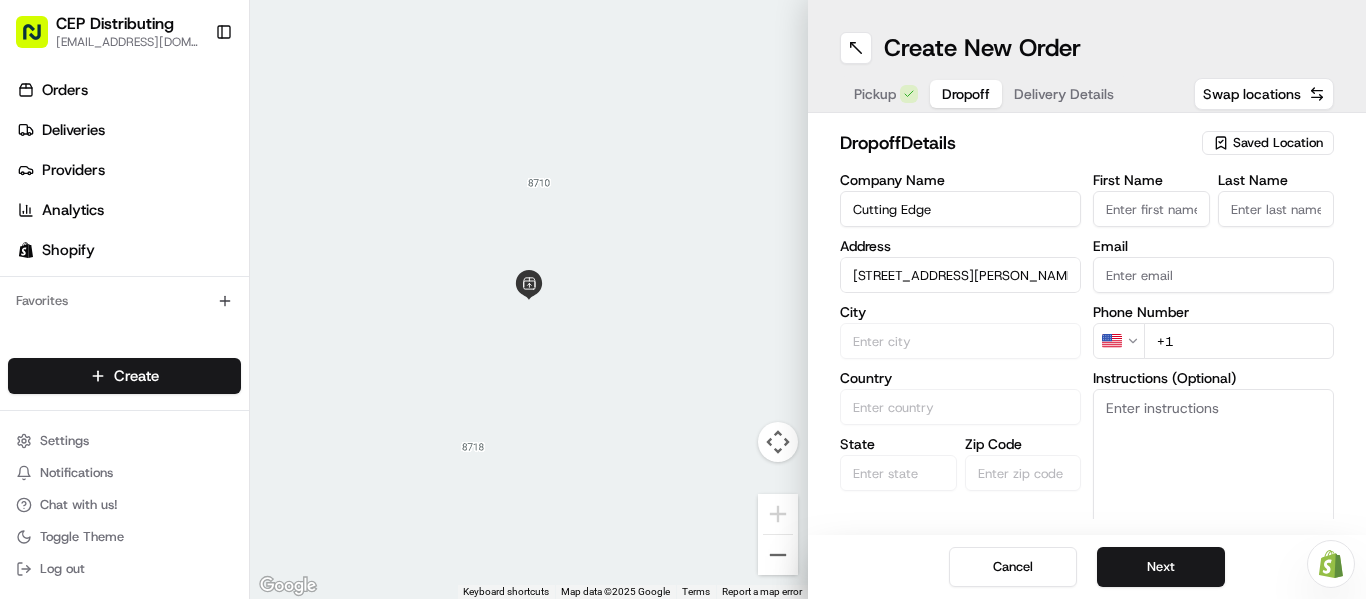 type on "Nick" 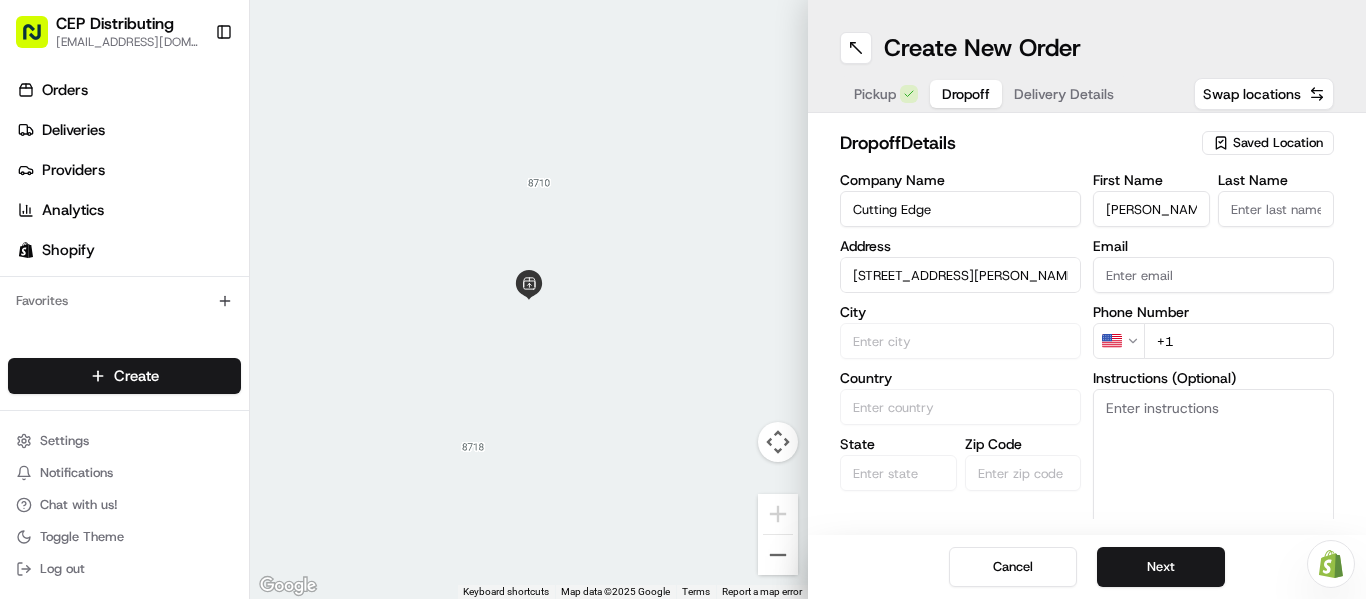 type on "Rodano" 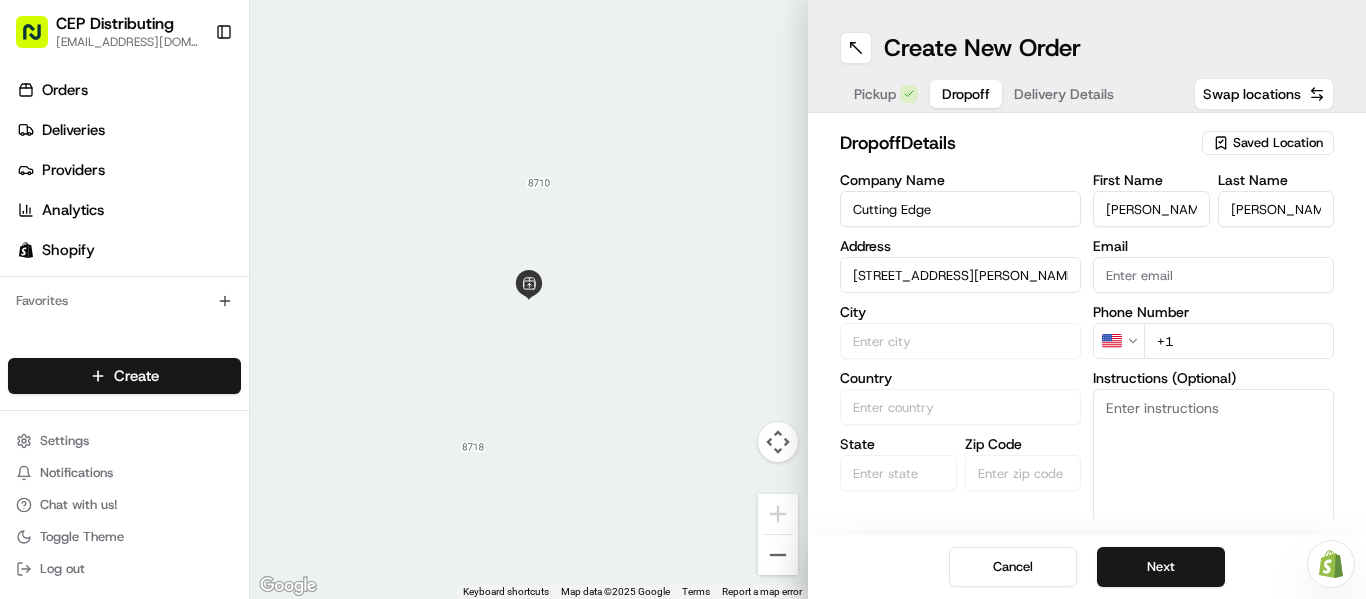 type on "nick@cuttingedgetex.net" 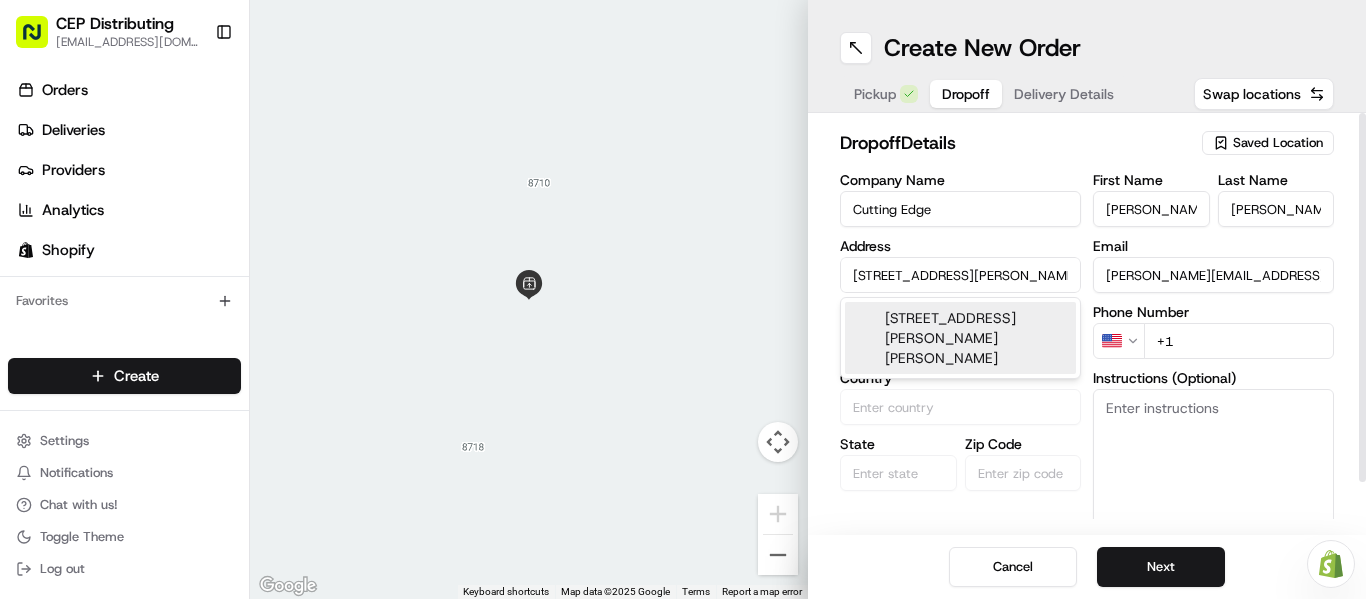 click on "2114 McCaleb Rd ste f400, Montgomery, TX 77316, USA" at bounding box center (960, 338) 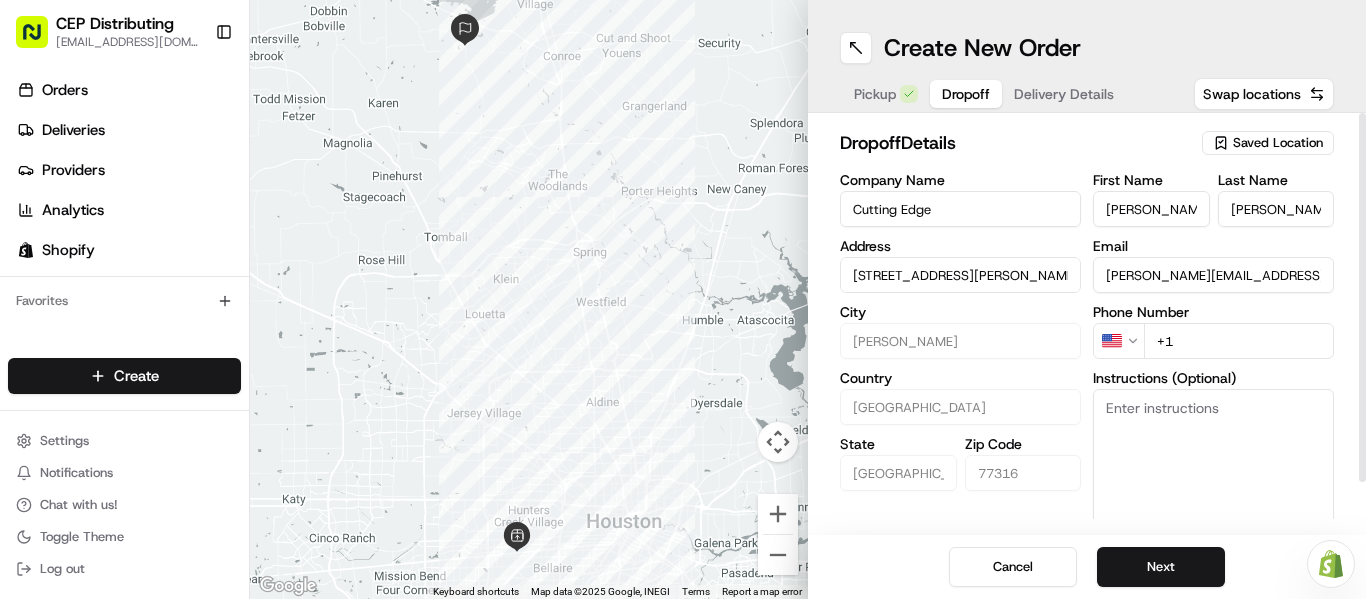 click on "+1" at bounding box center (1239, 341) 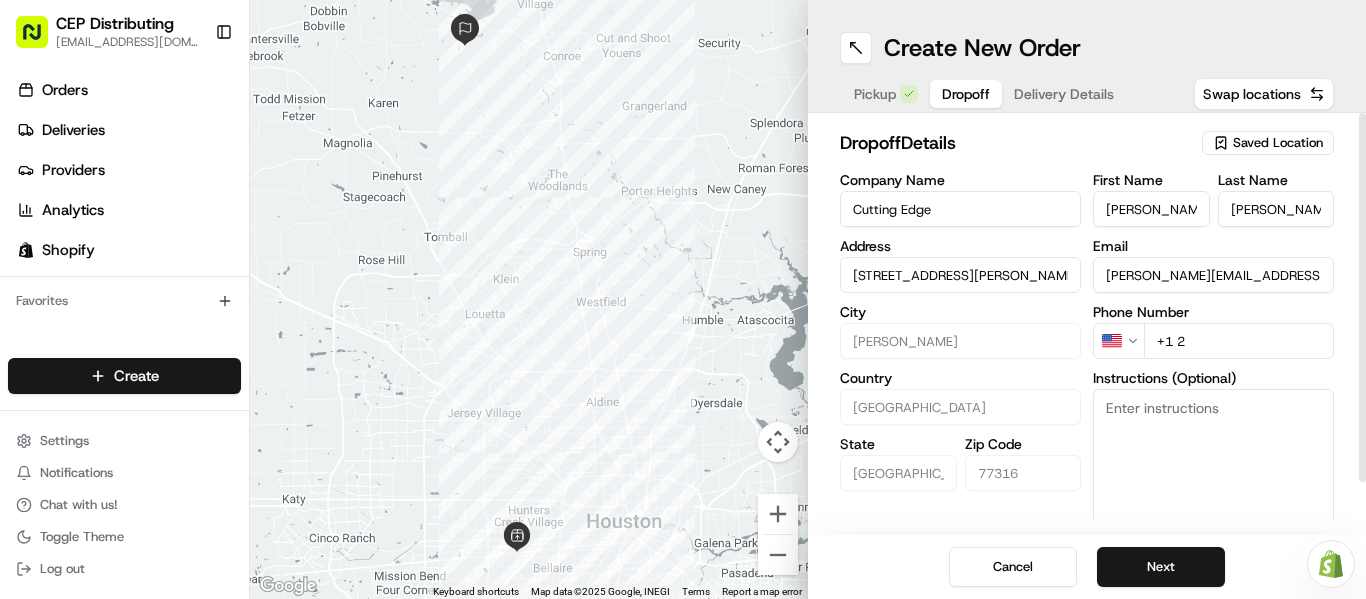 type on "+1" 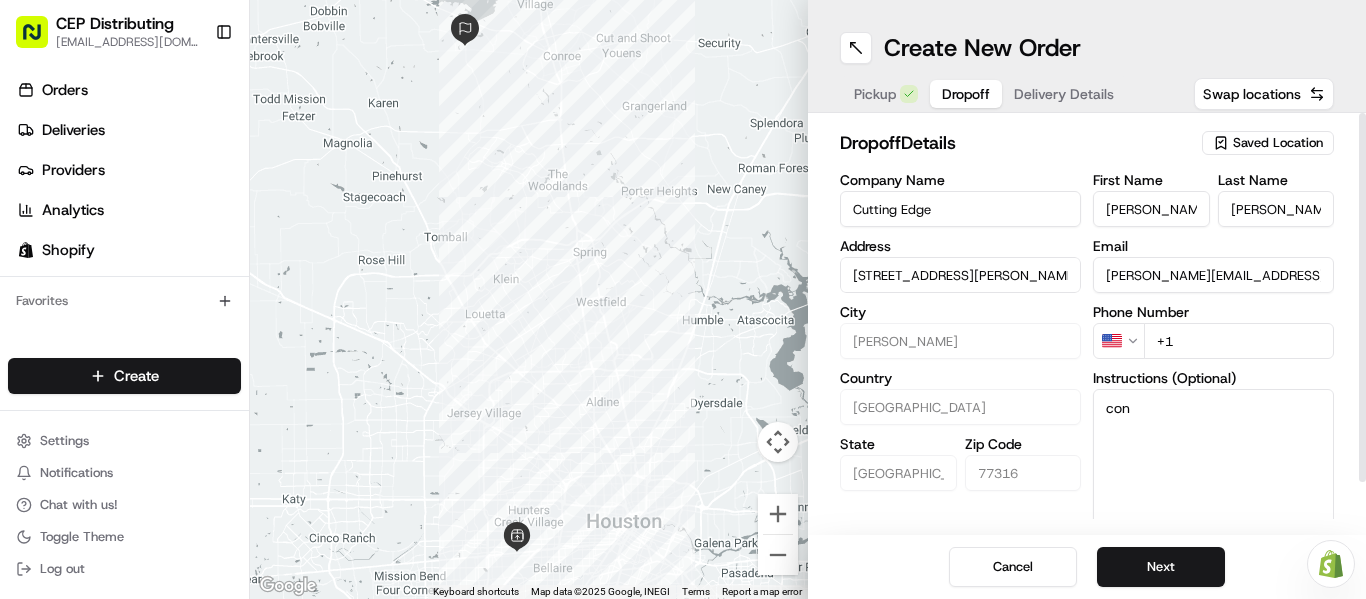 type on "con" 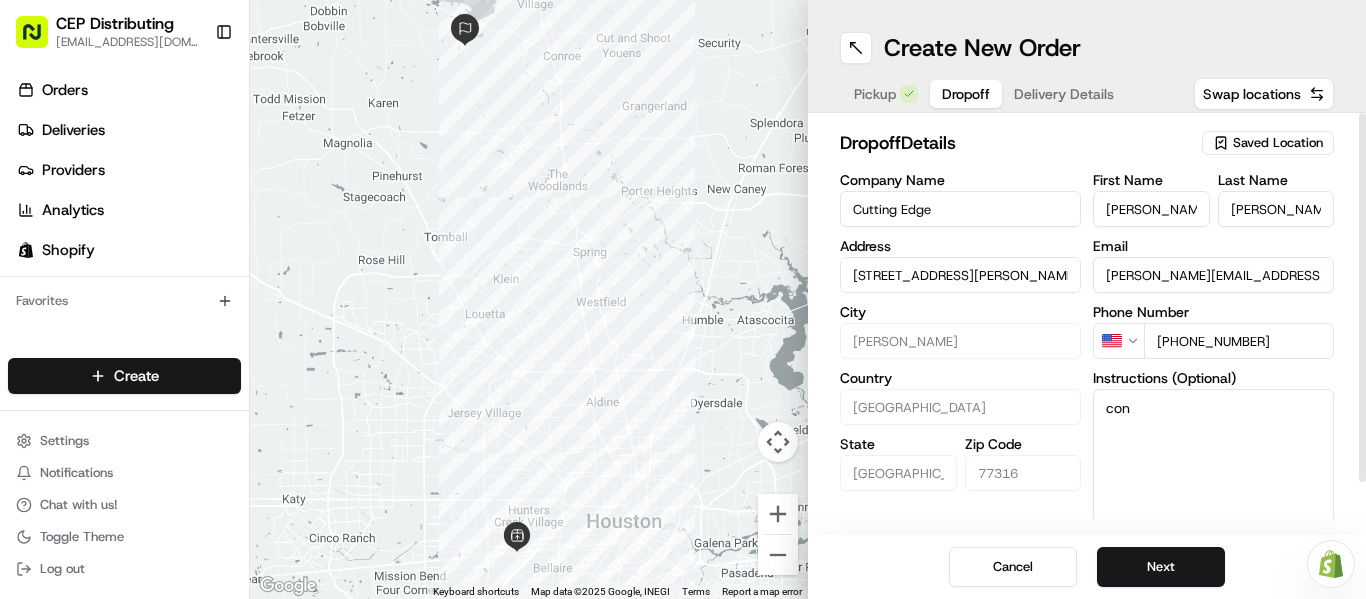 type on "+1 281 802 8940" 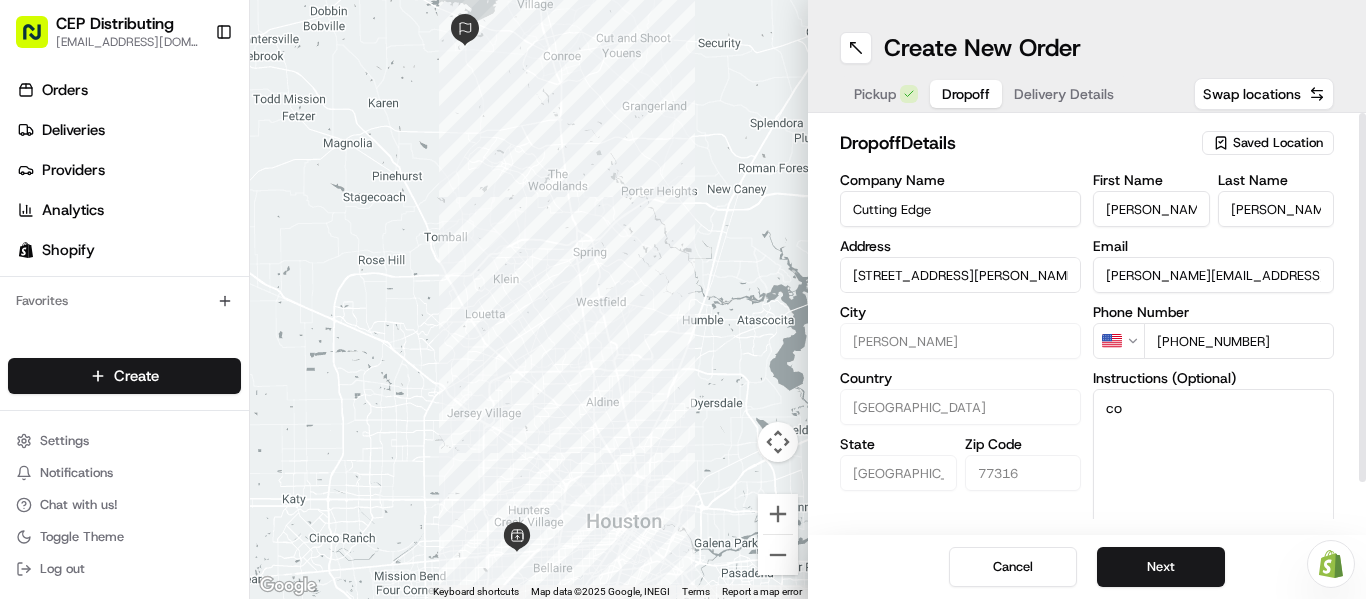type on "c" 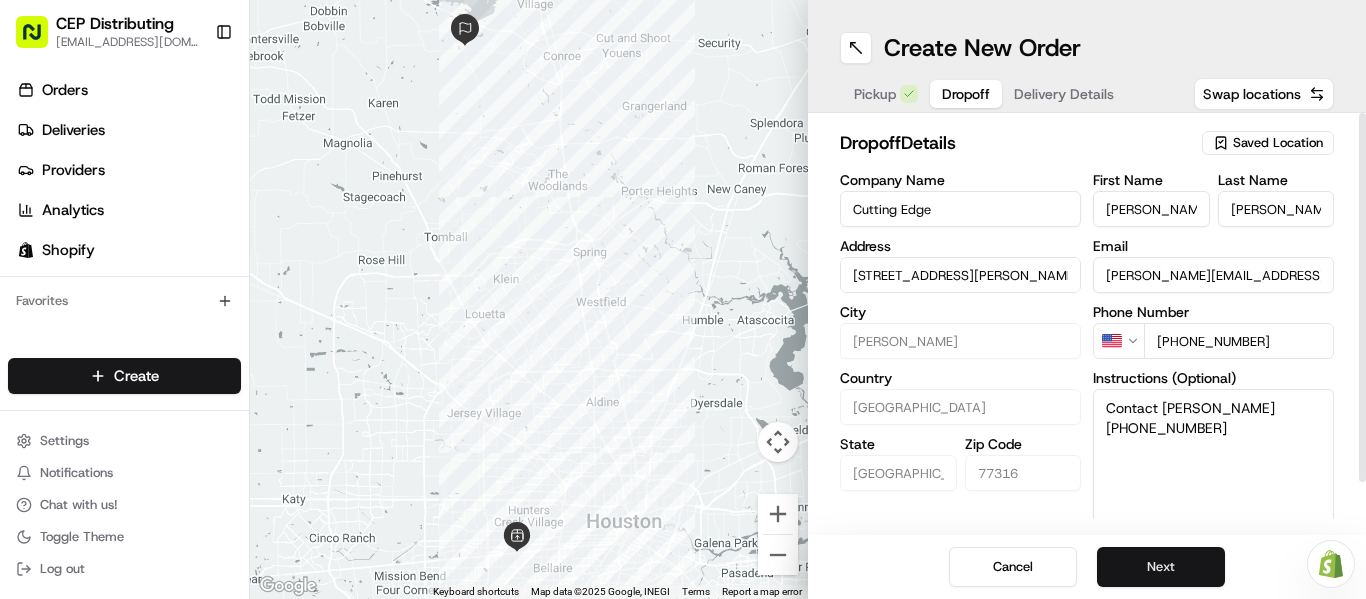 type on "Contact Nick 2818028940" 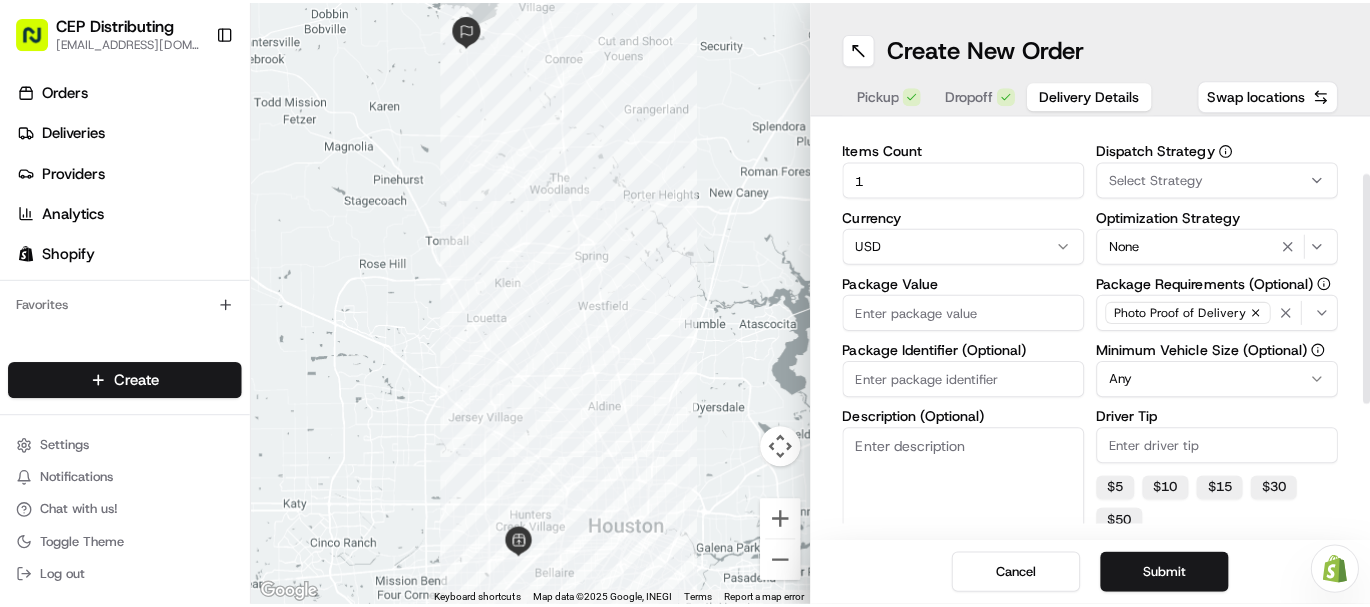 scroll, scrollTop: 100, scrollLeft: 0, axis: vertical 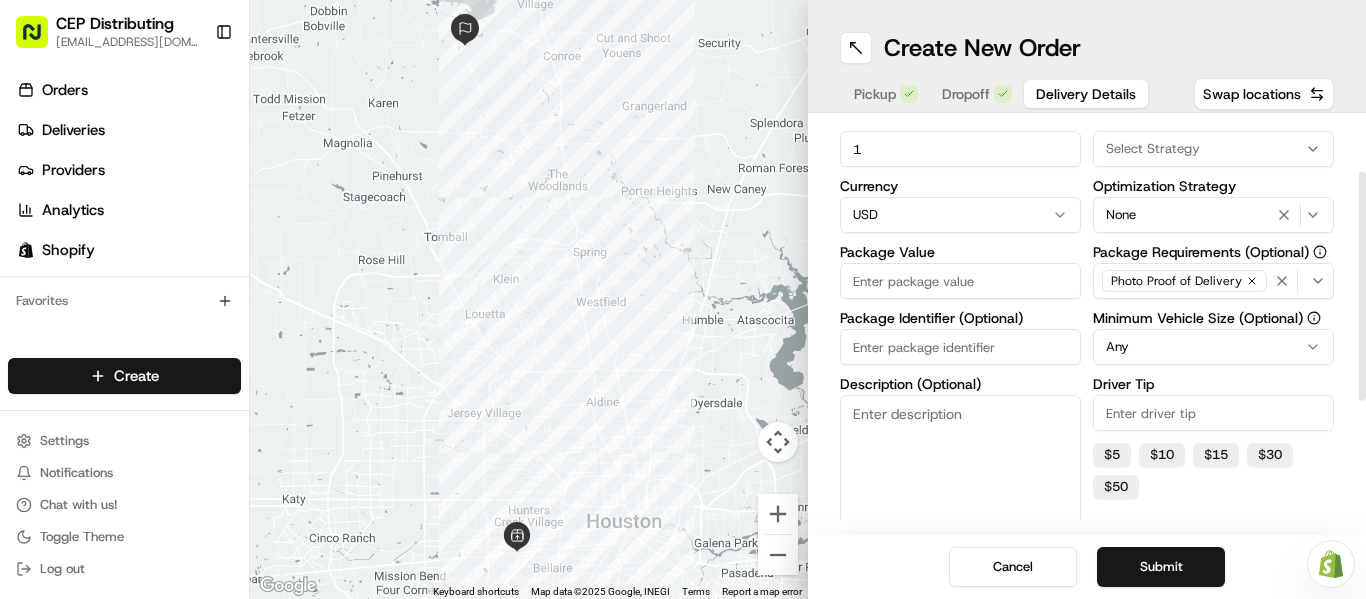 click on "Package Value" at bounding box center [960, 281] 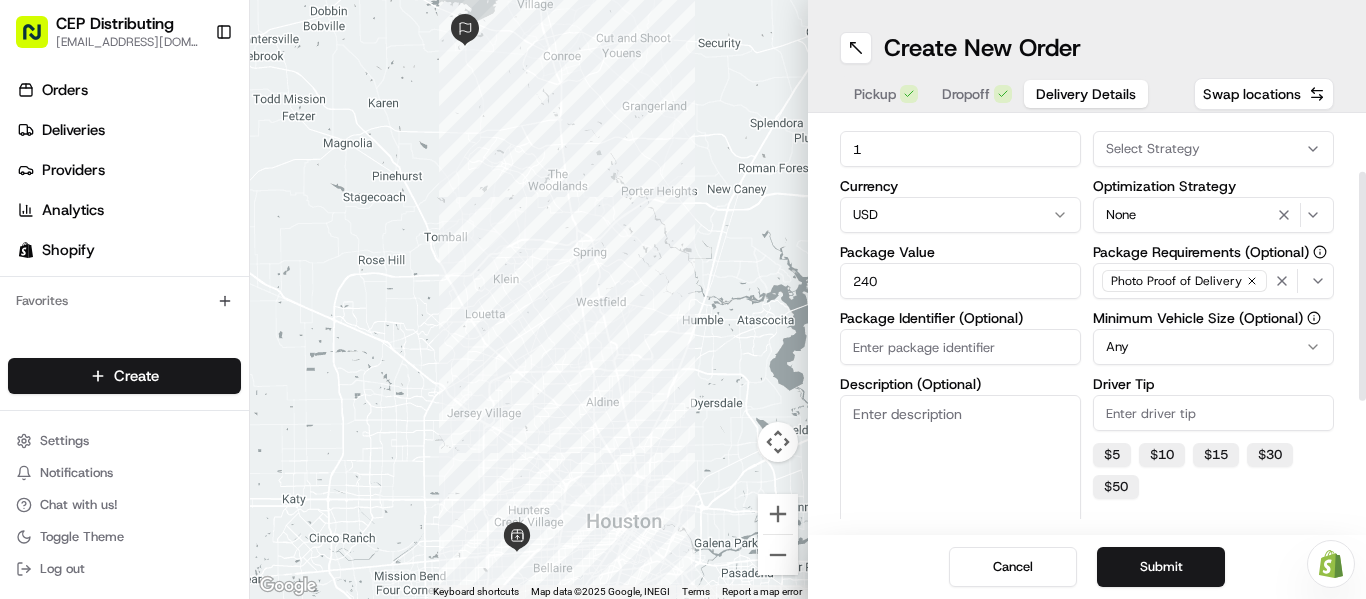 type on "240" 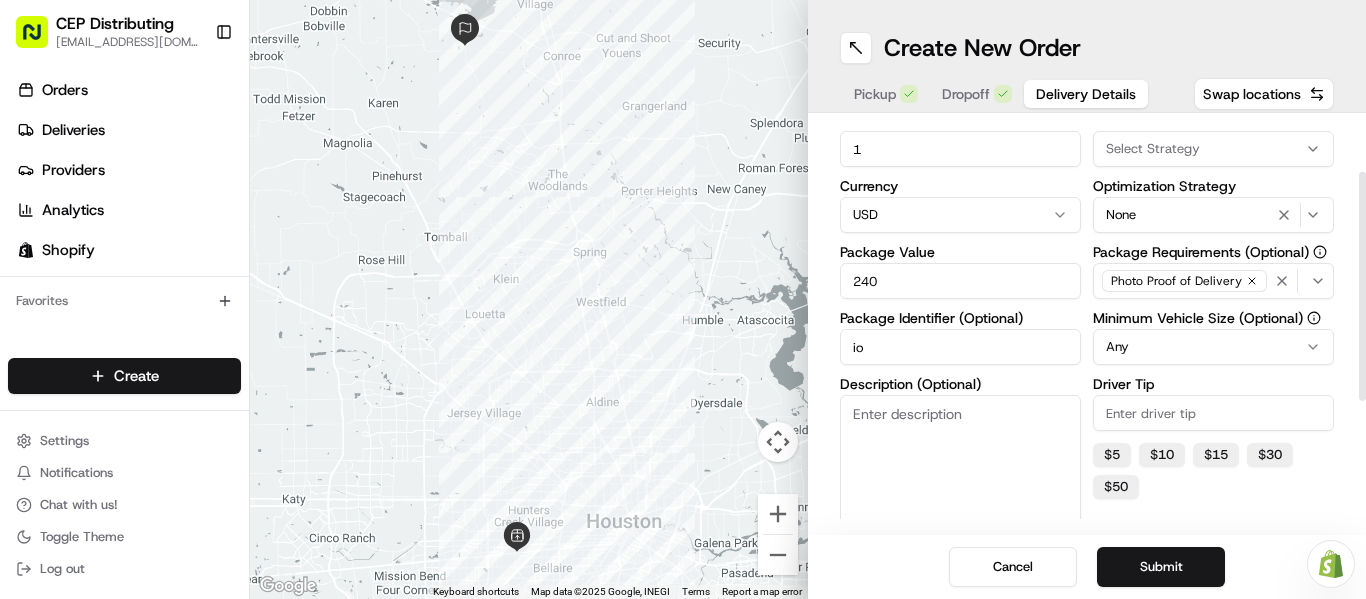 type on "i" 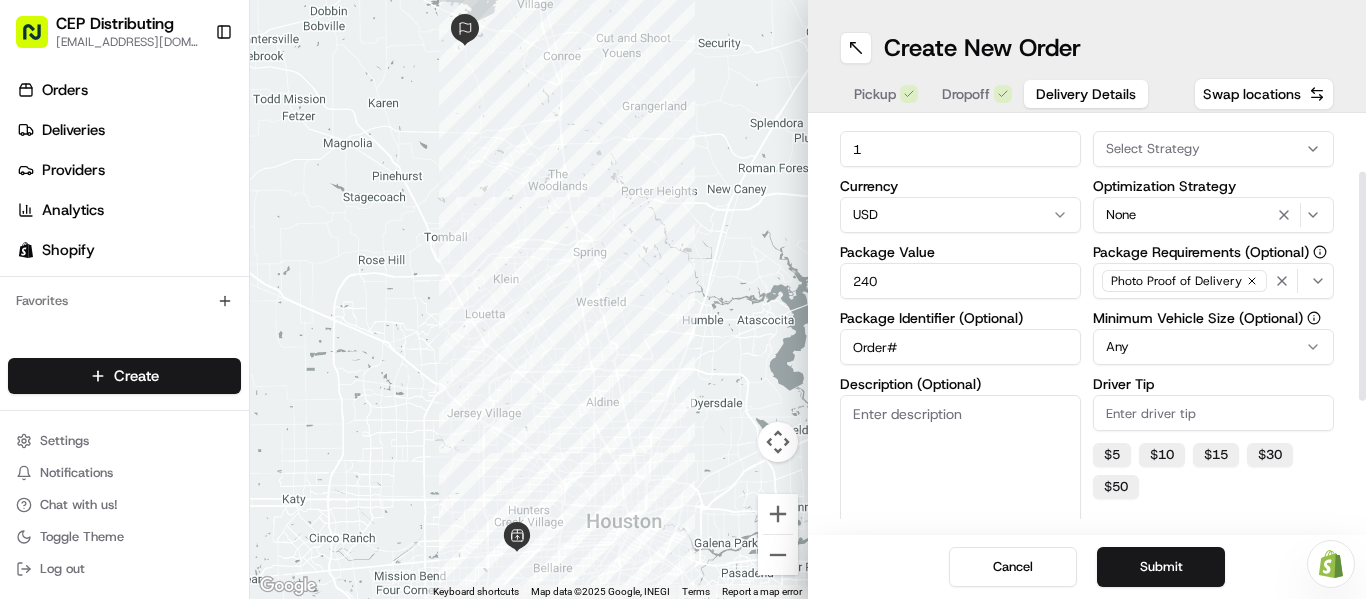 paste on "2257" 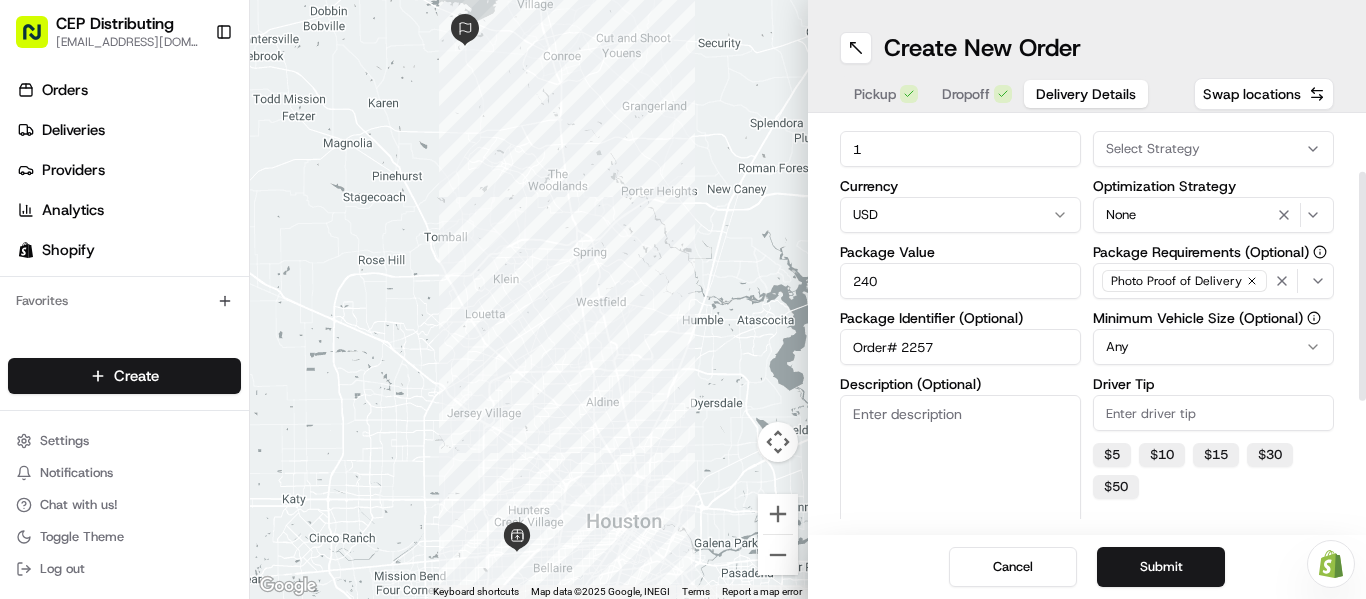 type on "Order# 2257" 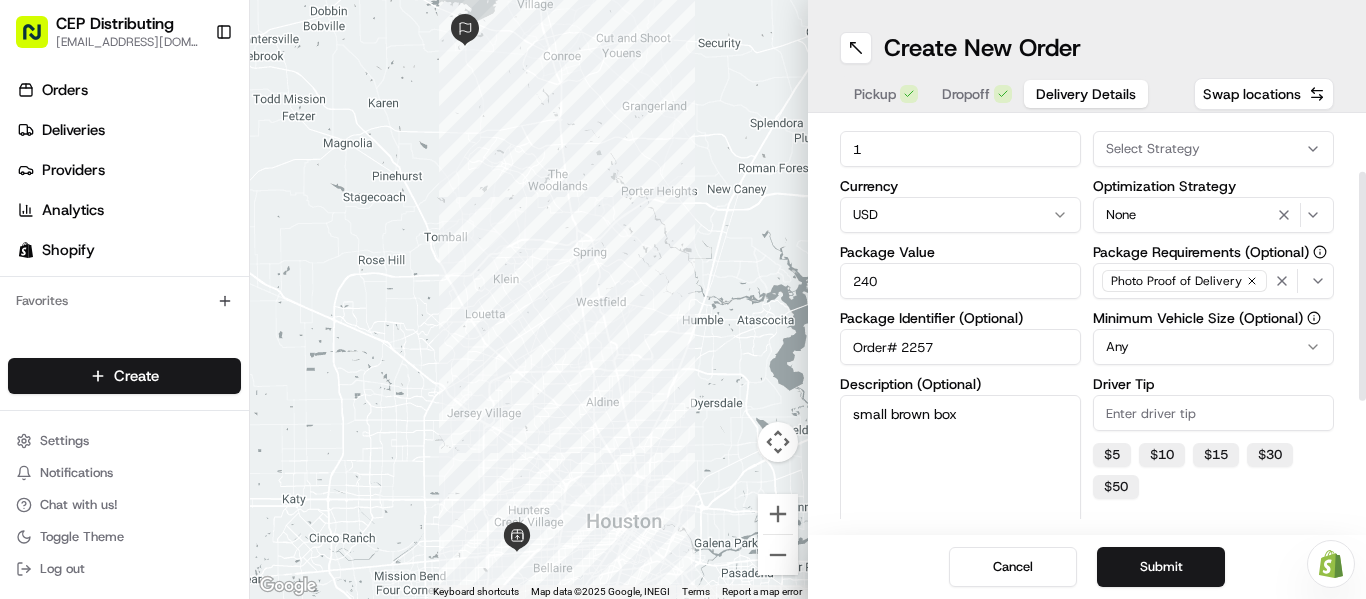 type on "small brown box" 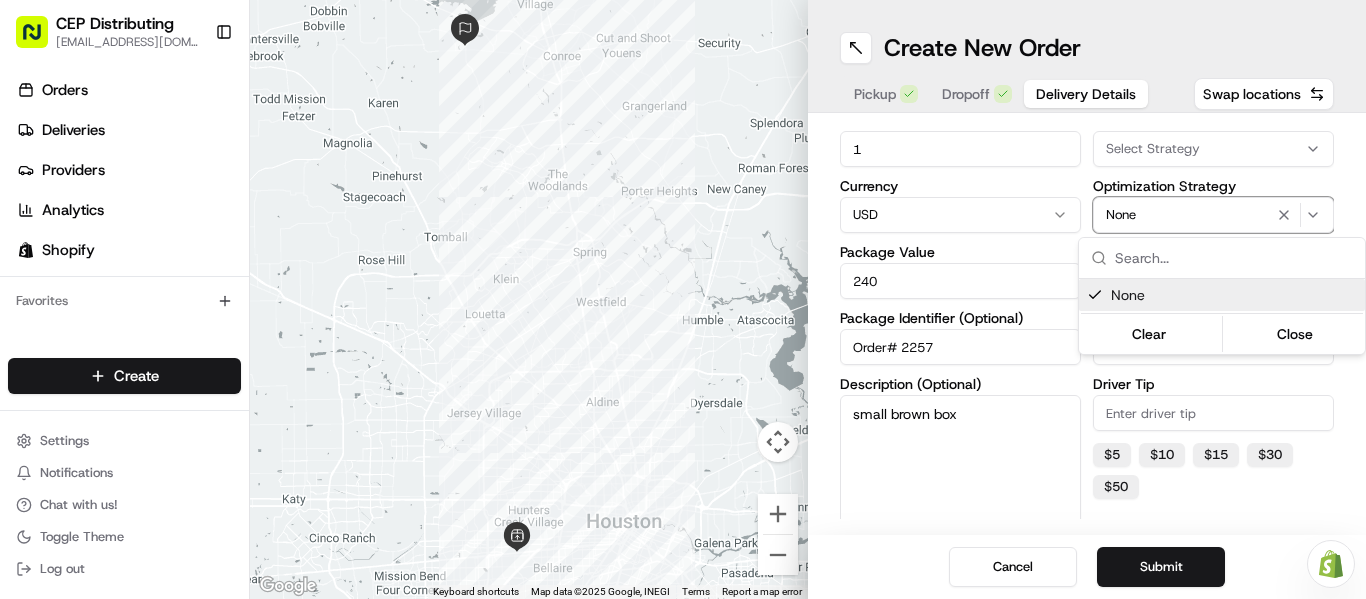 click on "CEP Distributing seniece@avexpress.net Toggle Sidebar Orders Deliveries Providers Analytics Shopify Favorites Main Menu Members & Organization Organization Users Roles Preferences Customization Tracking Orchestration Automations Locations Pickup Locations Dropoff Locations Billing Billing Refund Requests Integrations Notification Triggers Webhooks API Keys Request Logs Create Settings Notifications Chat with us! Toggle Theme Log out Need help with your Shopify Onboarding? Reach out to Support by clicking this button! ← Move left → Move right ↑ Move up ↓ Move down + Zoom in - Zoom out Home Jump left by 75% End Jump right by 75% Page Up Jump up by 75% Page Down Jump down by 75% To navigate, press the arrow keys. Keyboard shortcuts Map Data Map data ©2025 Google, INEGI Map data ©2025 Google, INEGI 10 km  Click to toggle between metric and imperial units Terms Report a map error Create New Order Pickup Dropoff Delivery Details Swap locations Delivery Details now scheduled Items Count 1" at bounding box center (683, 299) 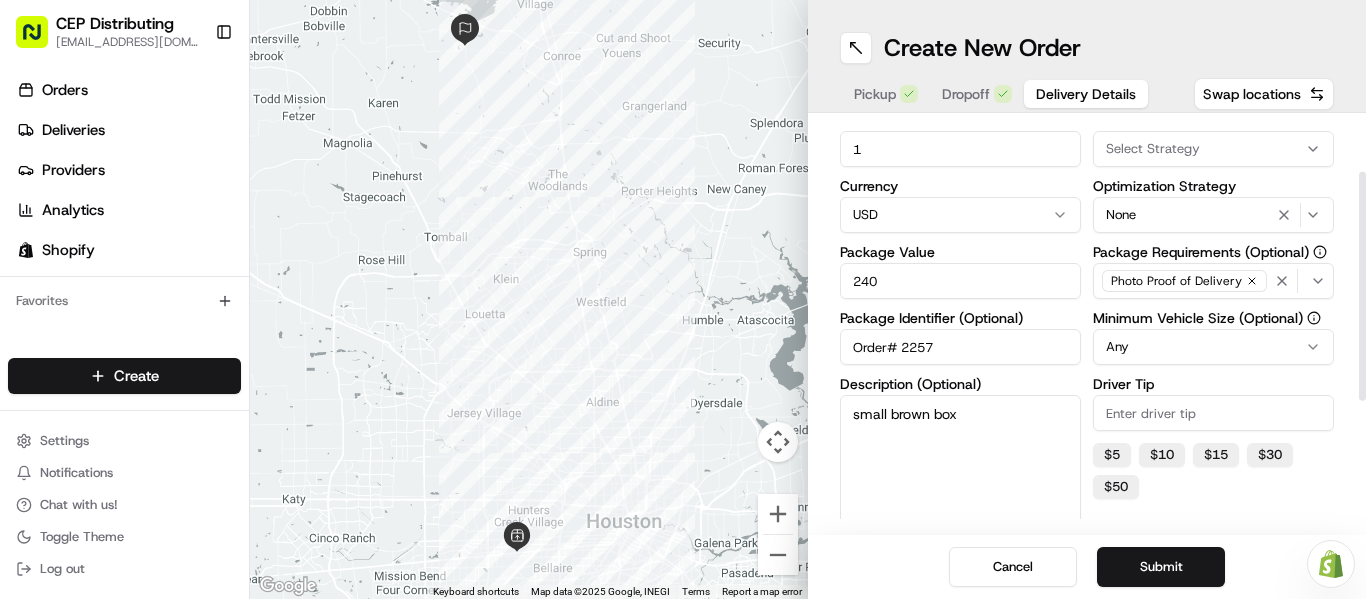 click on "Select Strategy" at bounding box center [1153, 149] 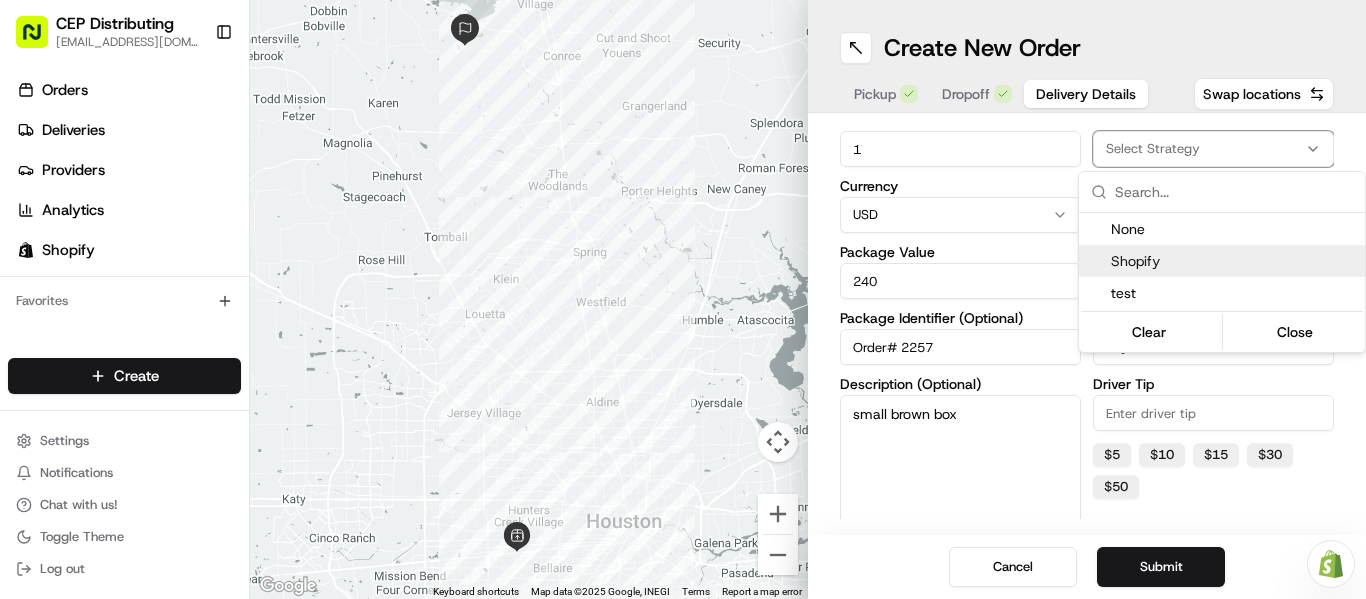 click on "Shopify" at bounding box center (1234, 261) 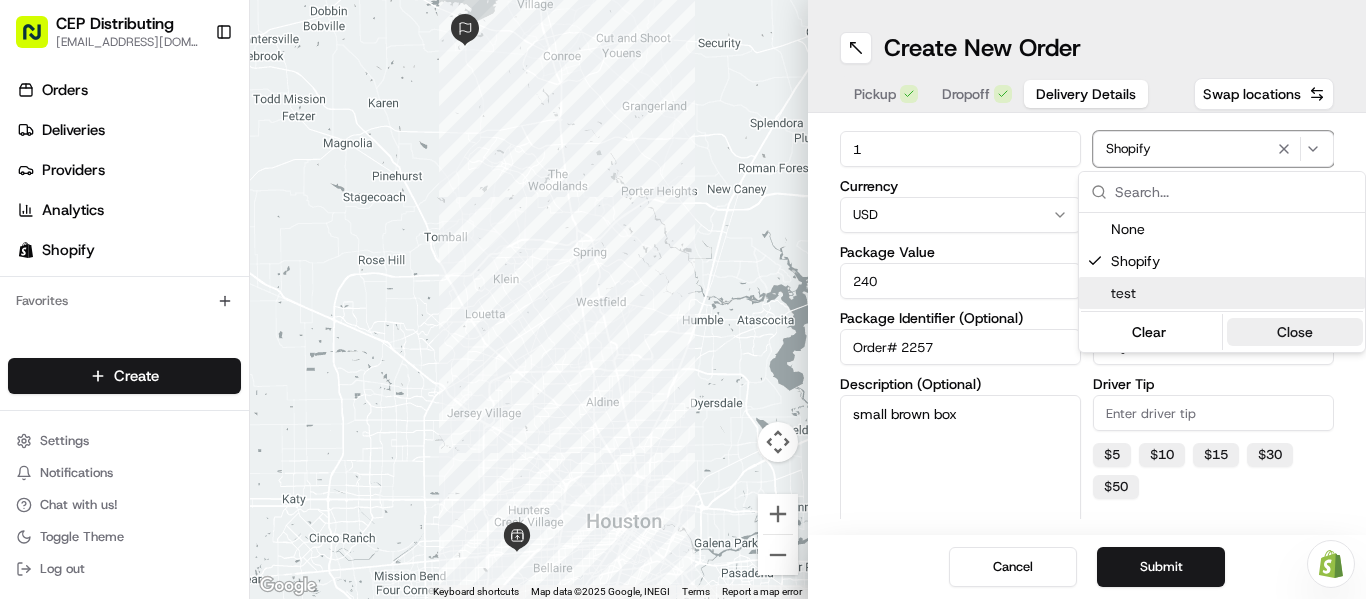 click on "Close" at bounding box center [1295, 332] 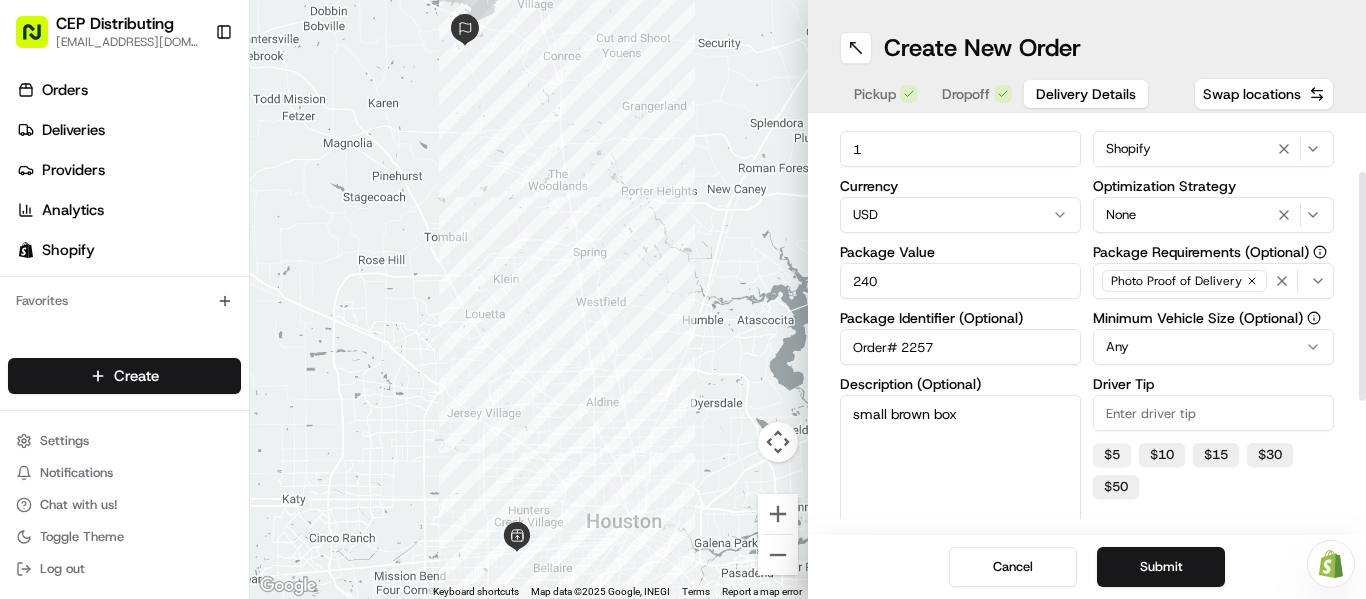 click on "$ 5" at bounding box center (1112, 455) 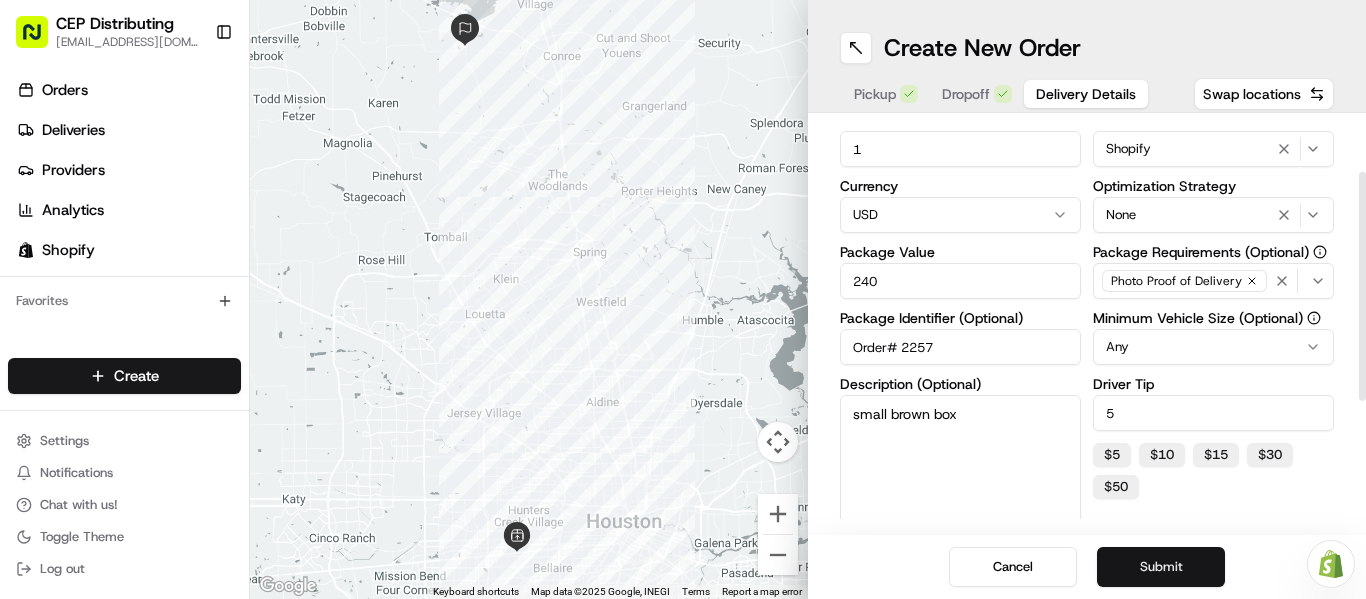 click on "Submit" at bounding box center (1161, 567) 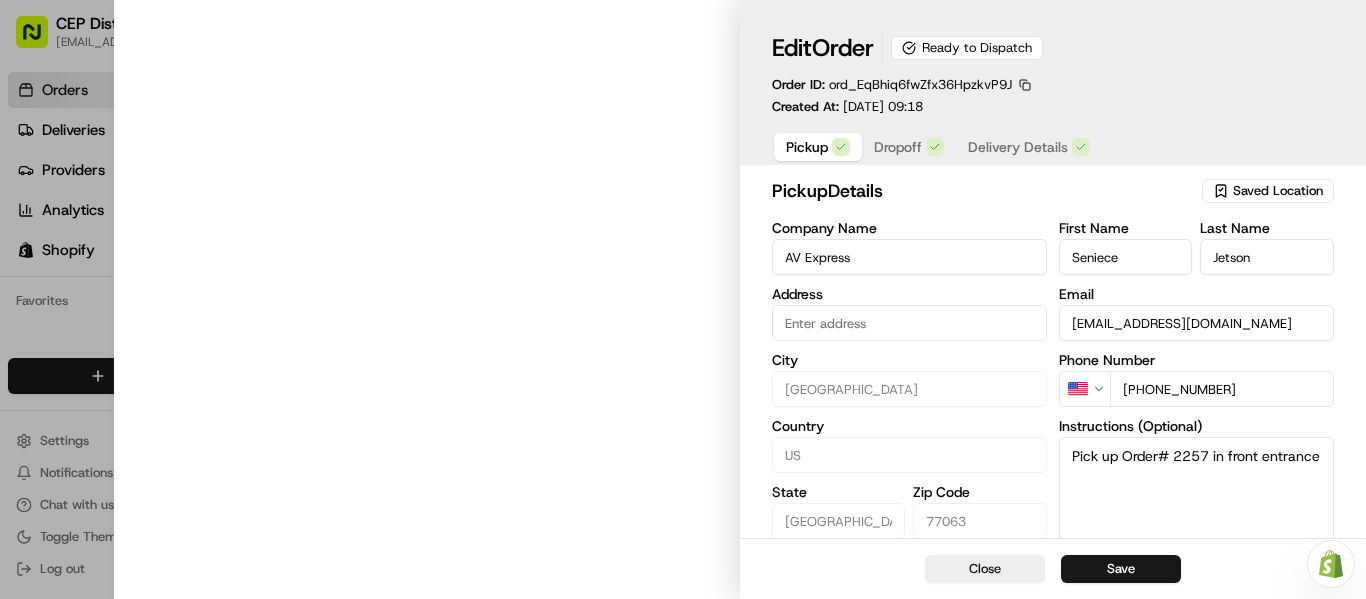 type on "[STREET_ADDRESS]" 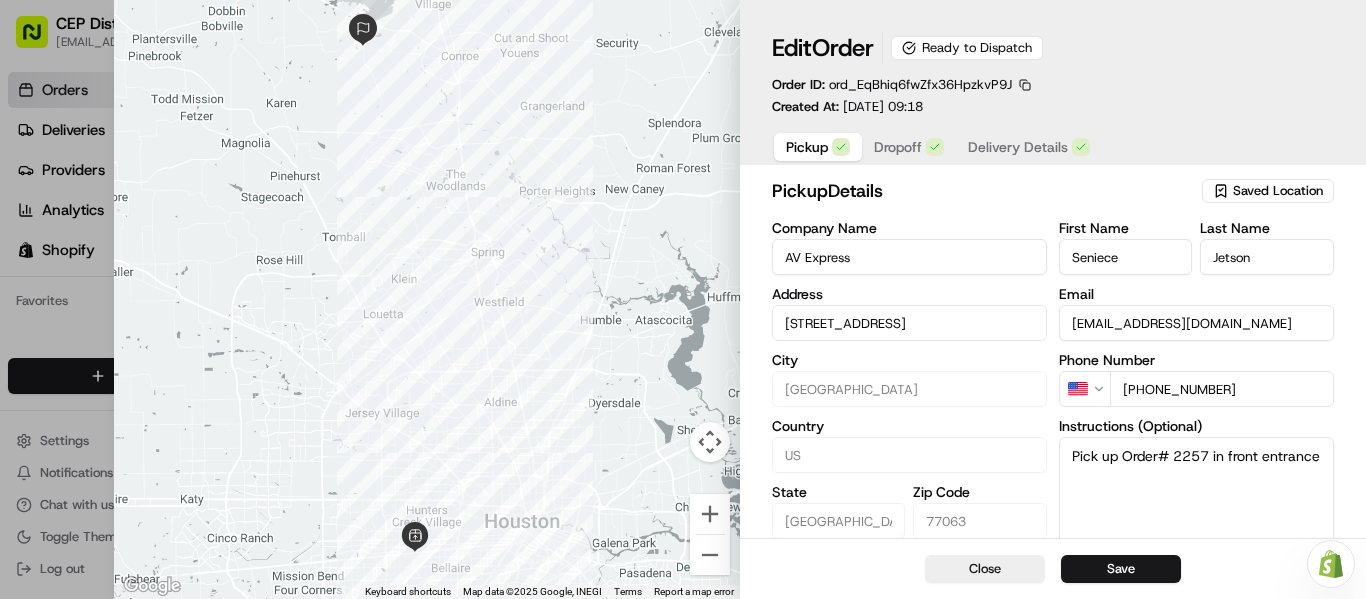 click on "Save" at bounding box center (1121, 569) 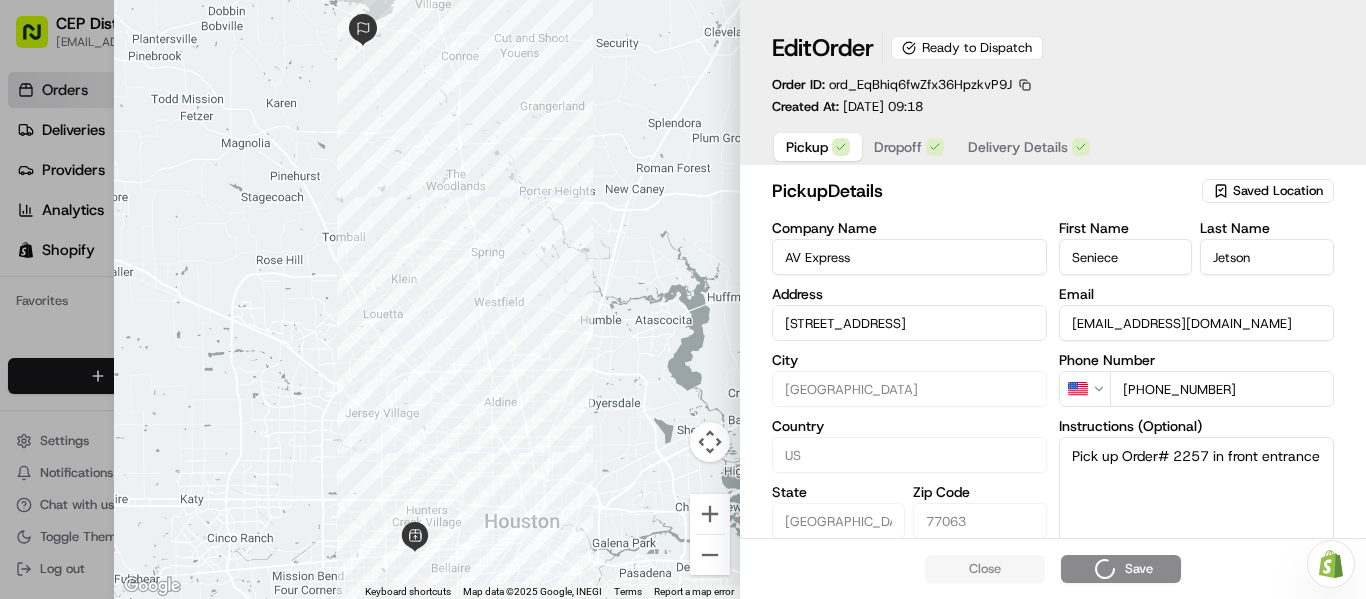 type 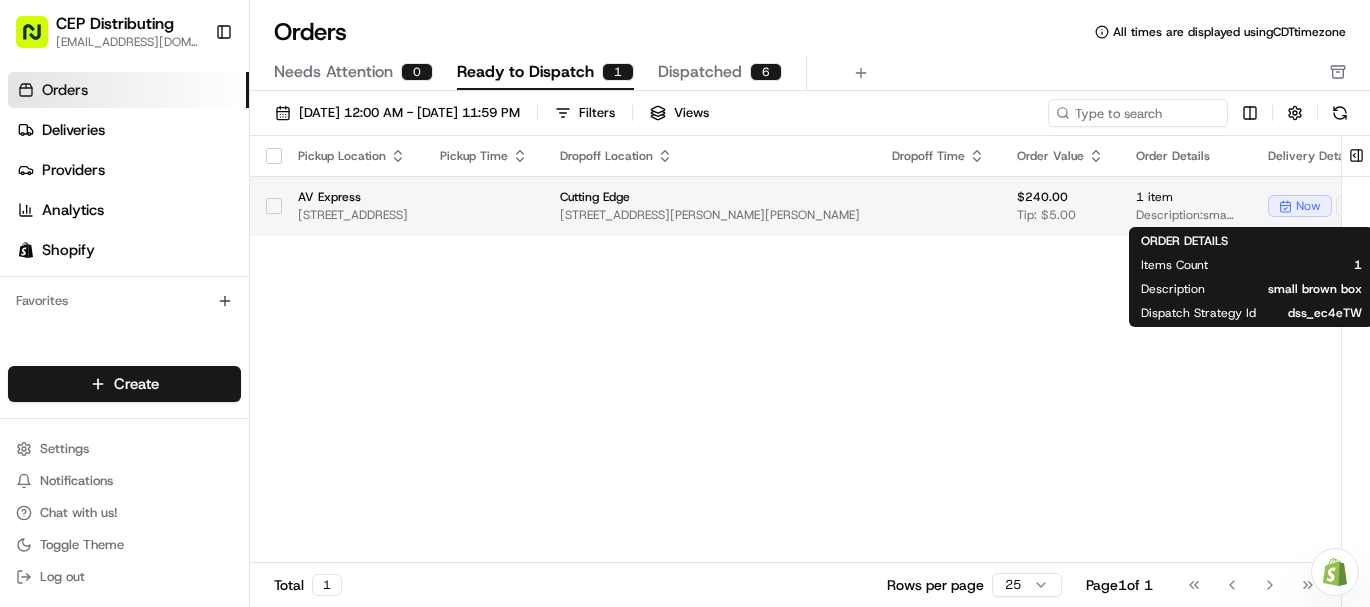 click on "1   item" at bounding box center [1186, 197] 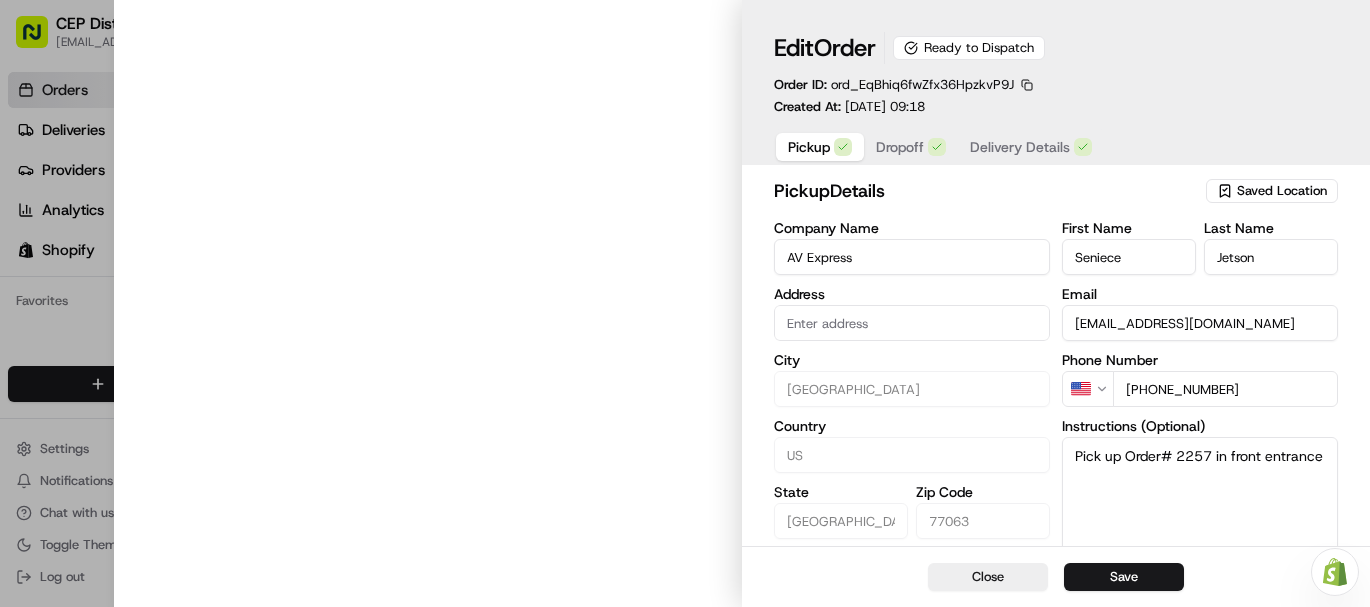 type on "[STREET_ADDRESS]" 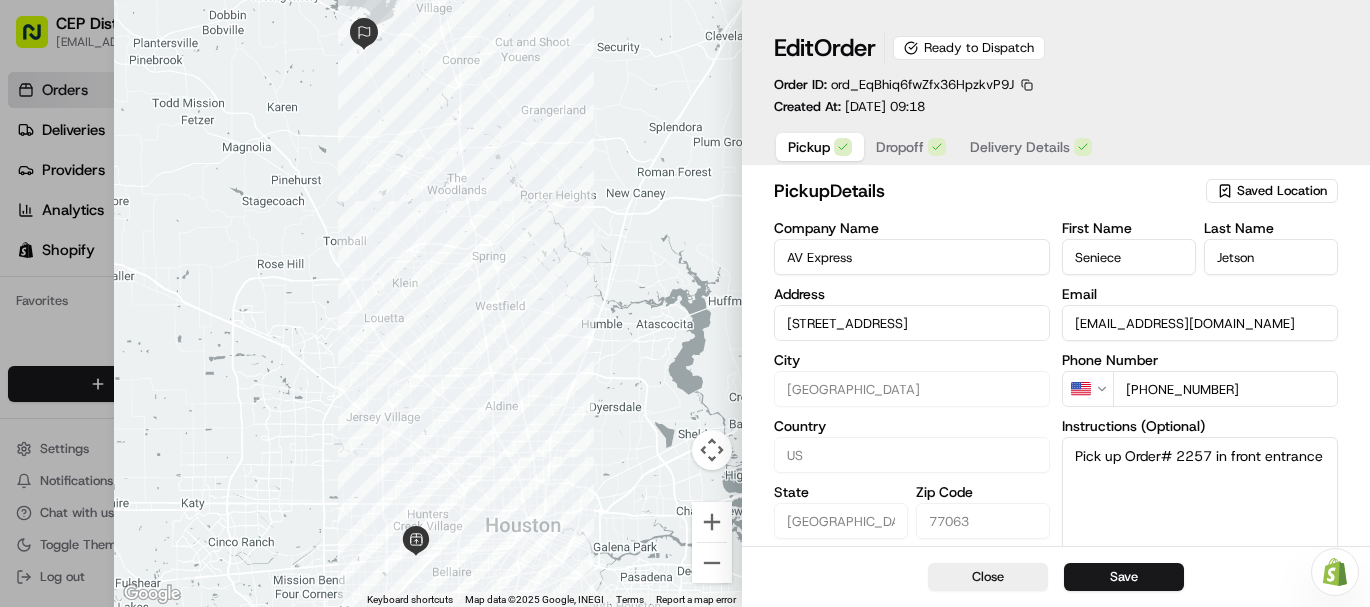 drag, startPoint x: 992, startPoint y: 46, endPoint x: 1031, endPoint y: 39, distance: 39.623226 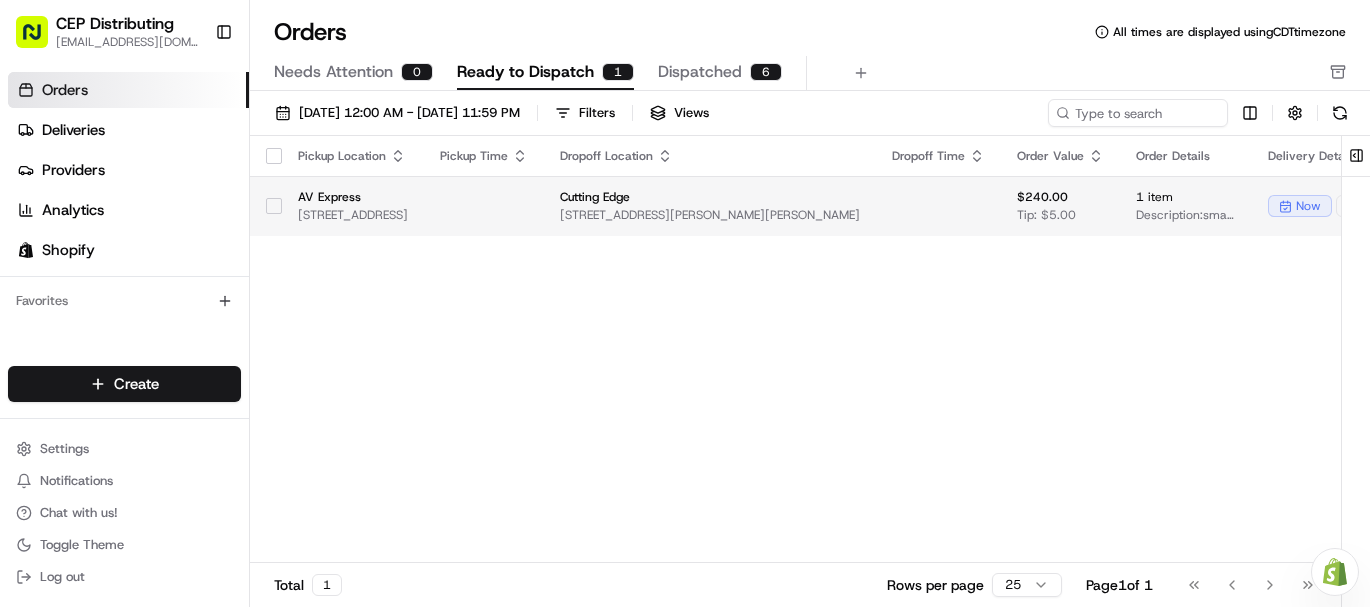 click at bounding box center [274, 206] 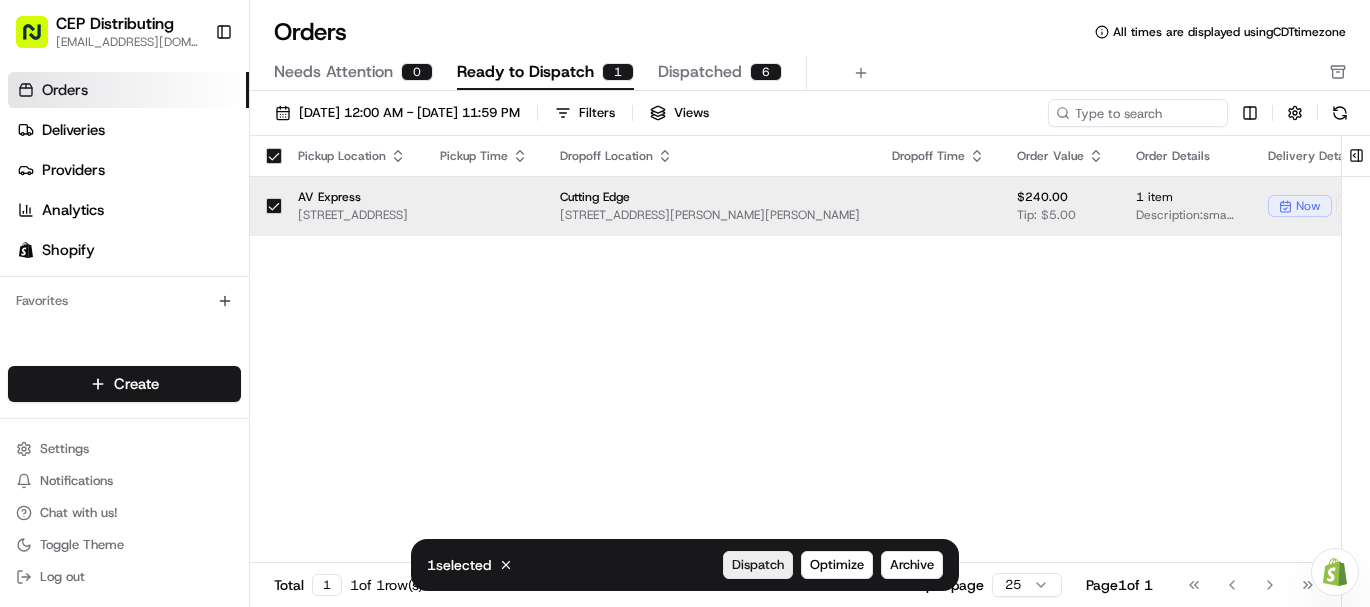 click on "Dispatch" at bounding box center (758, 565) 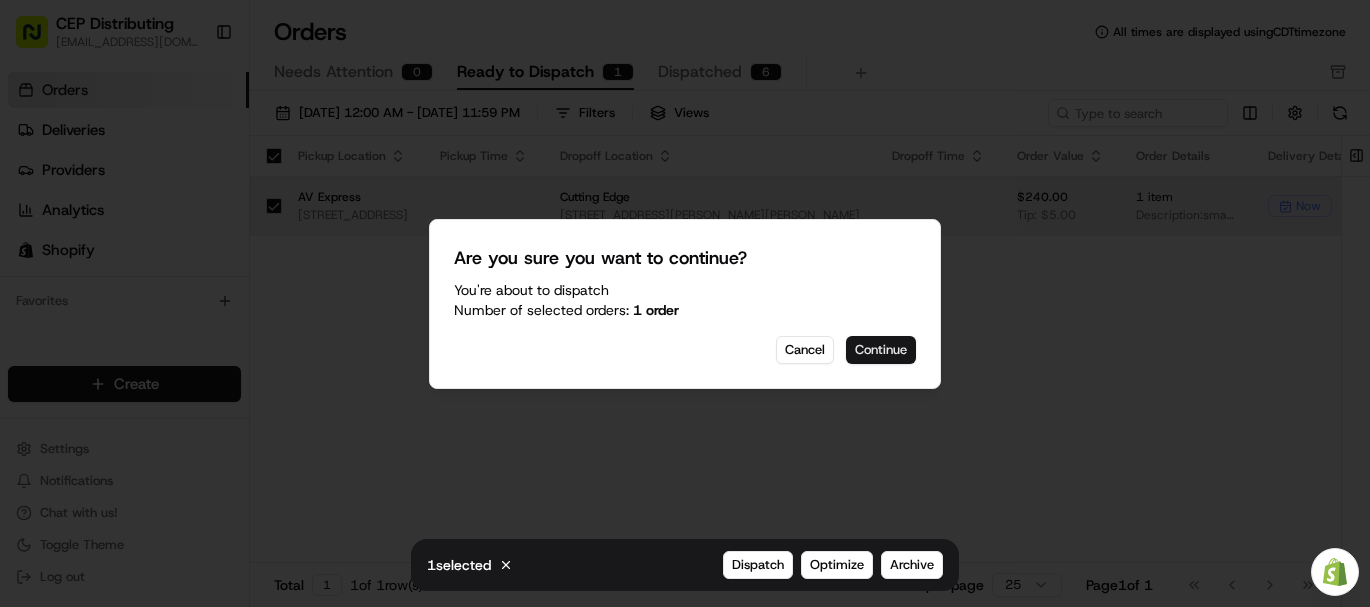 click on "Continue" at bounding box center (881, 350) 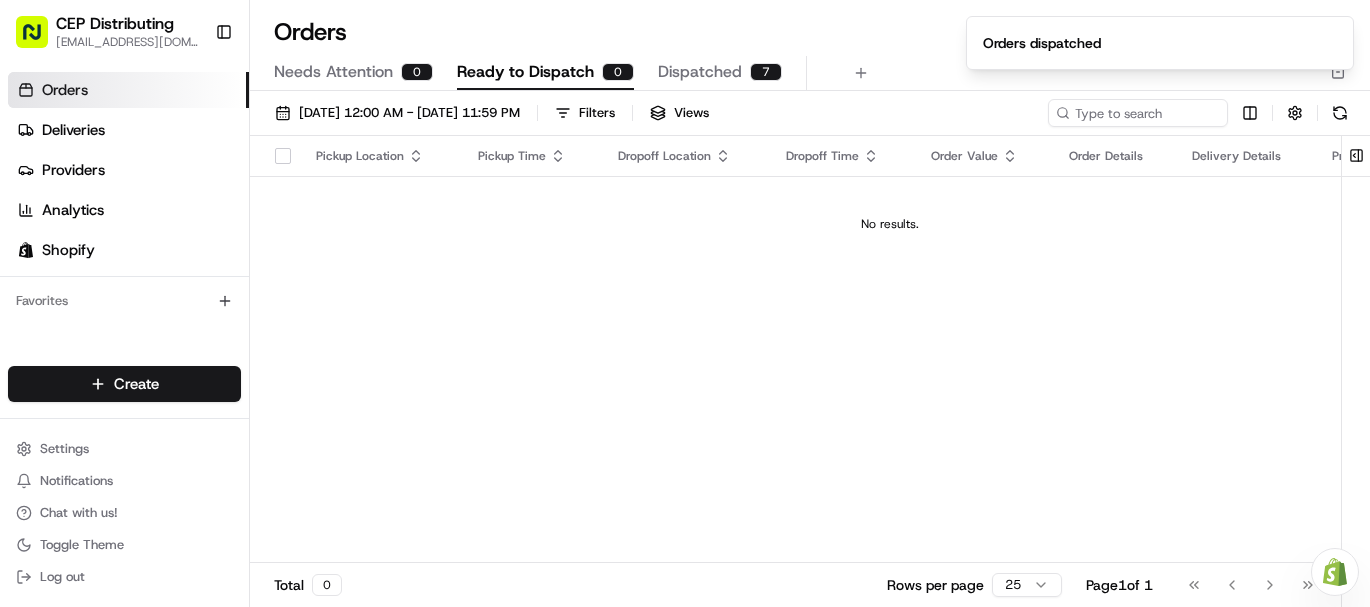 click on "Dispatched" at bounding box center (700, 72) 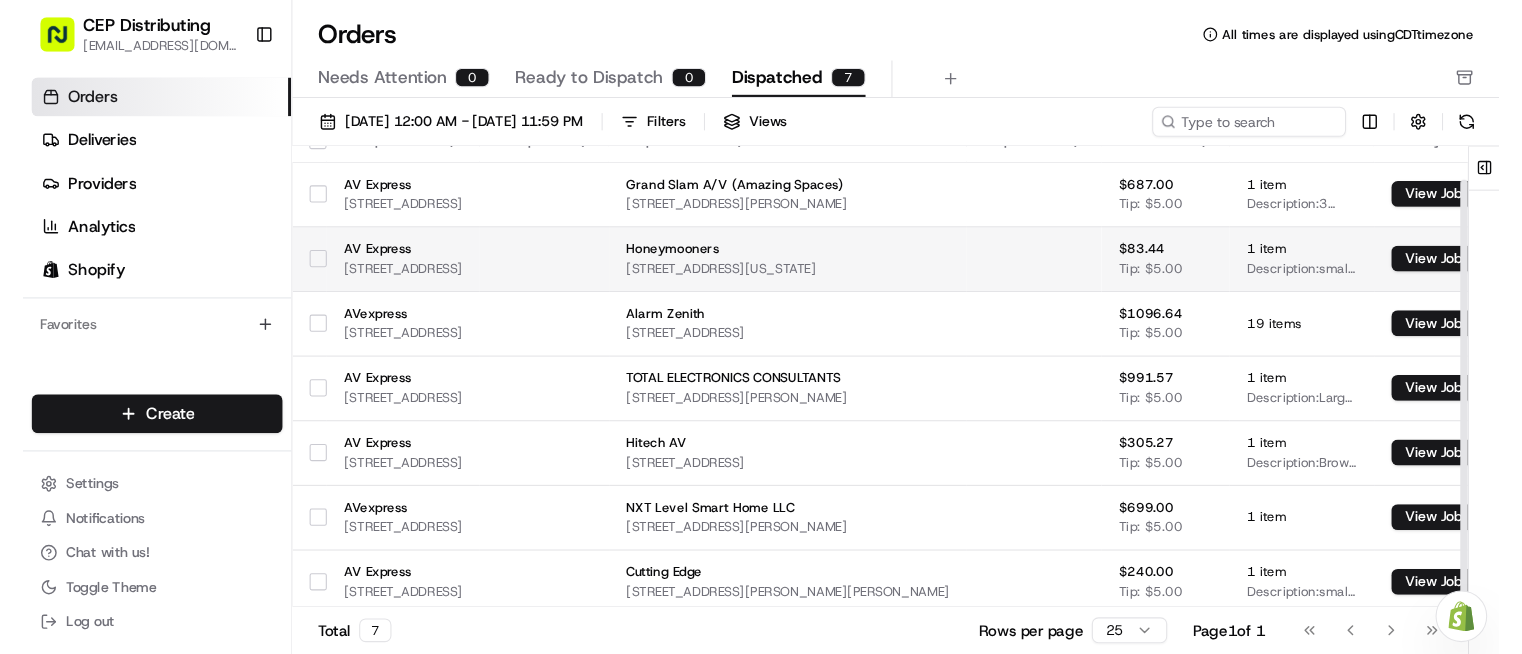 scroll, scrollTop: 33, scrollLeft: 0, axis: vertical 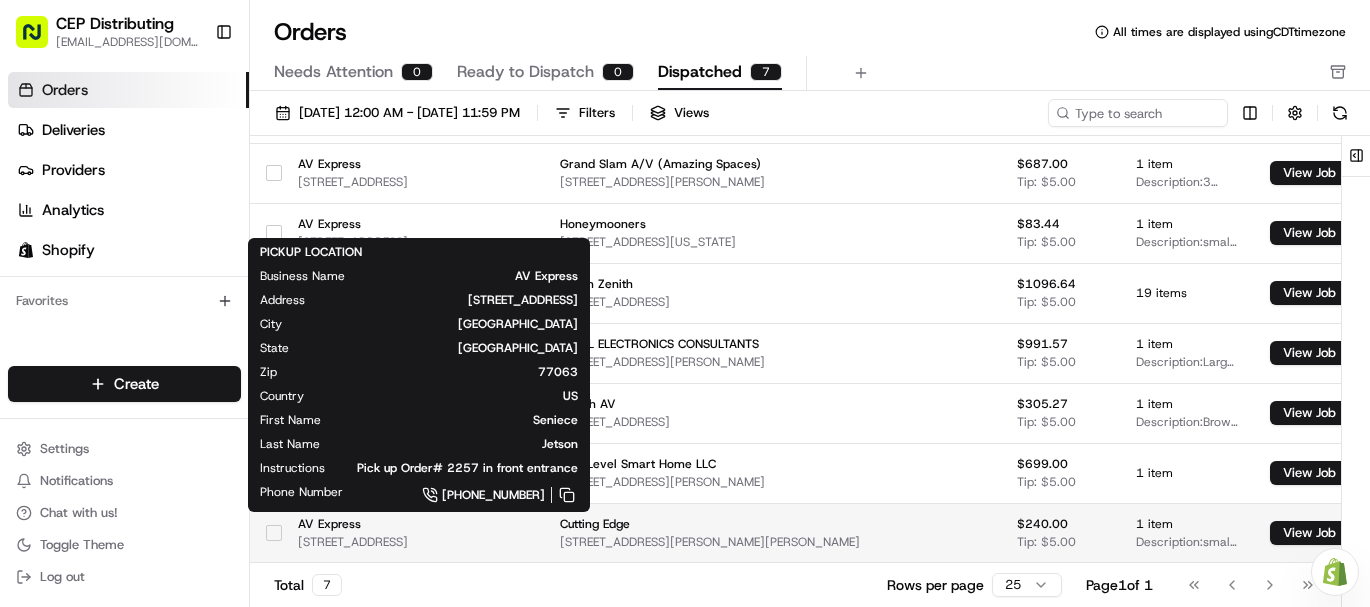 click on "AV Express" at bounding box center [353, 524] 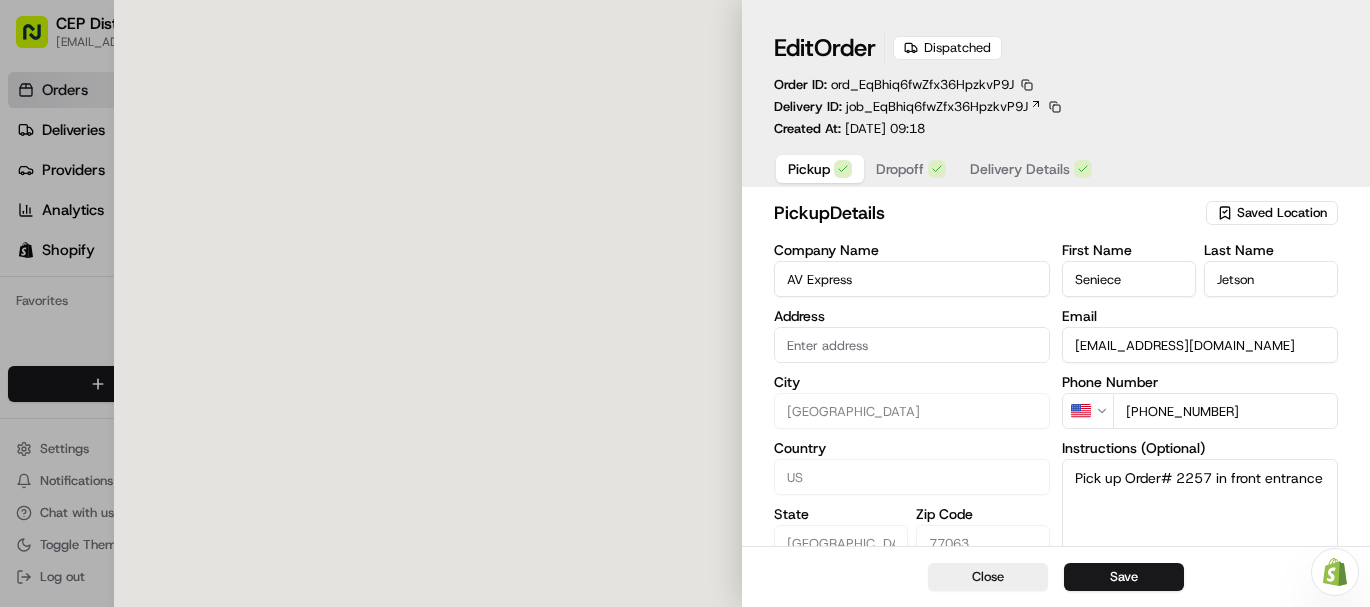 type on "[STREET_ADDRESS]" 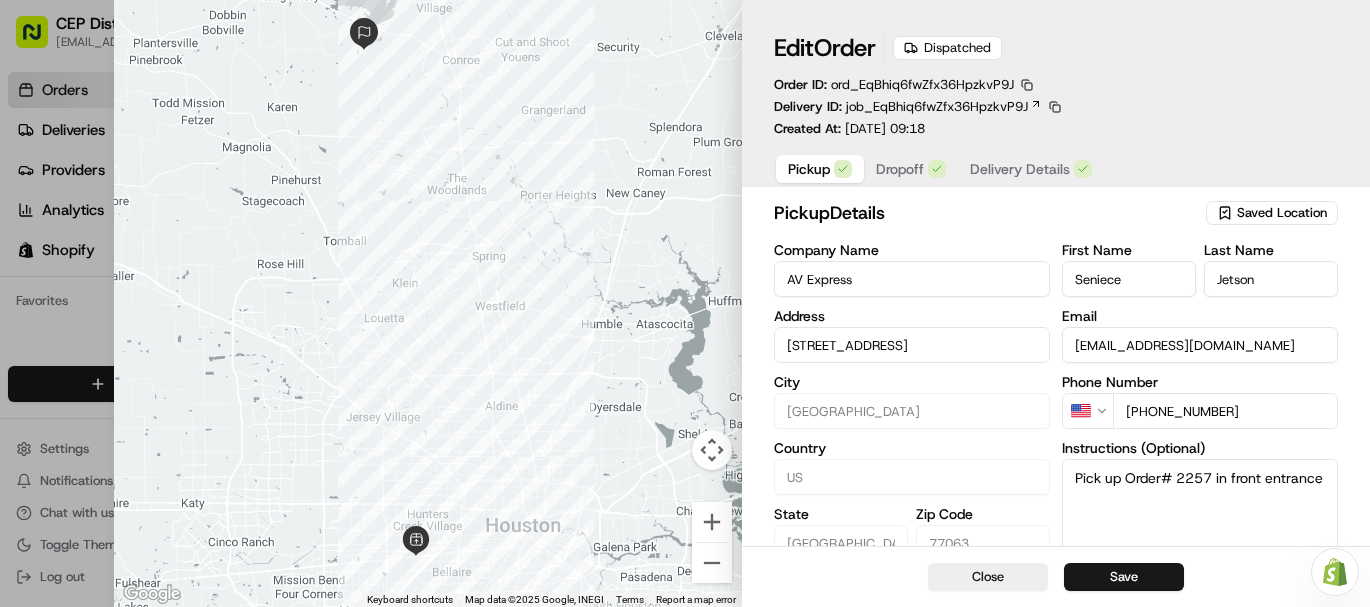 click at bounding box center [685, 303] 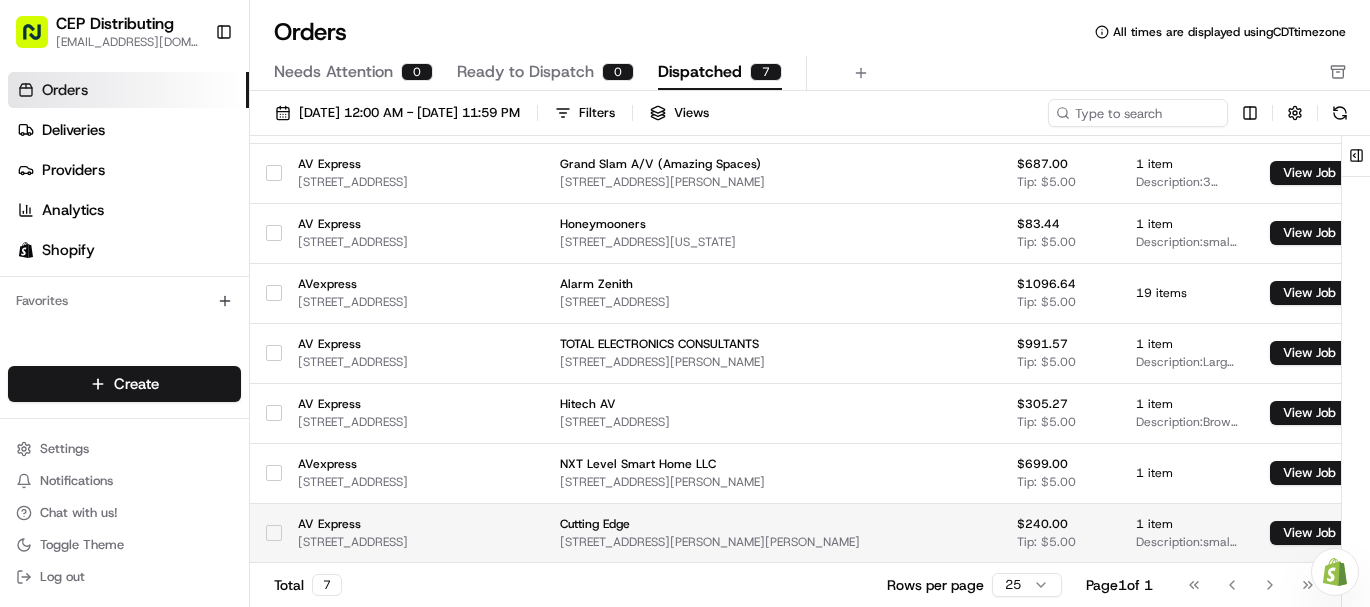 click at bounding box center [266, 533] 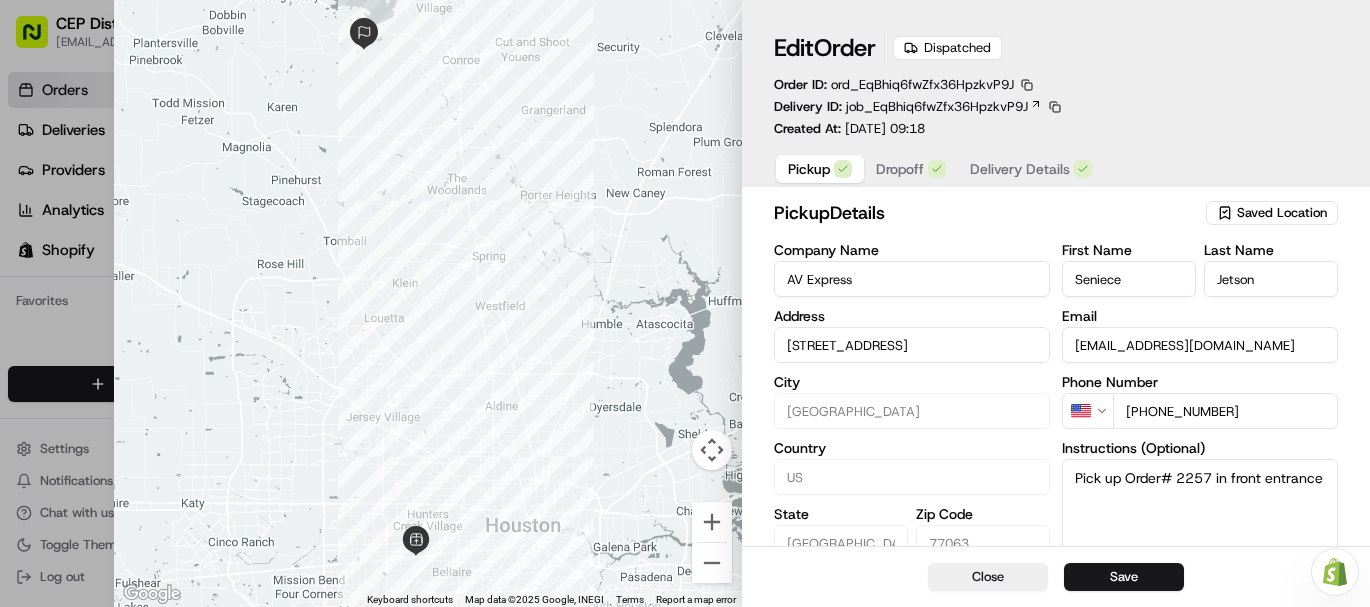 click at bounding box center (685, 303) 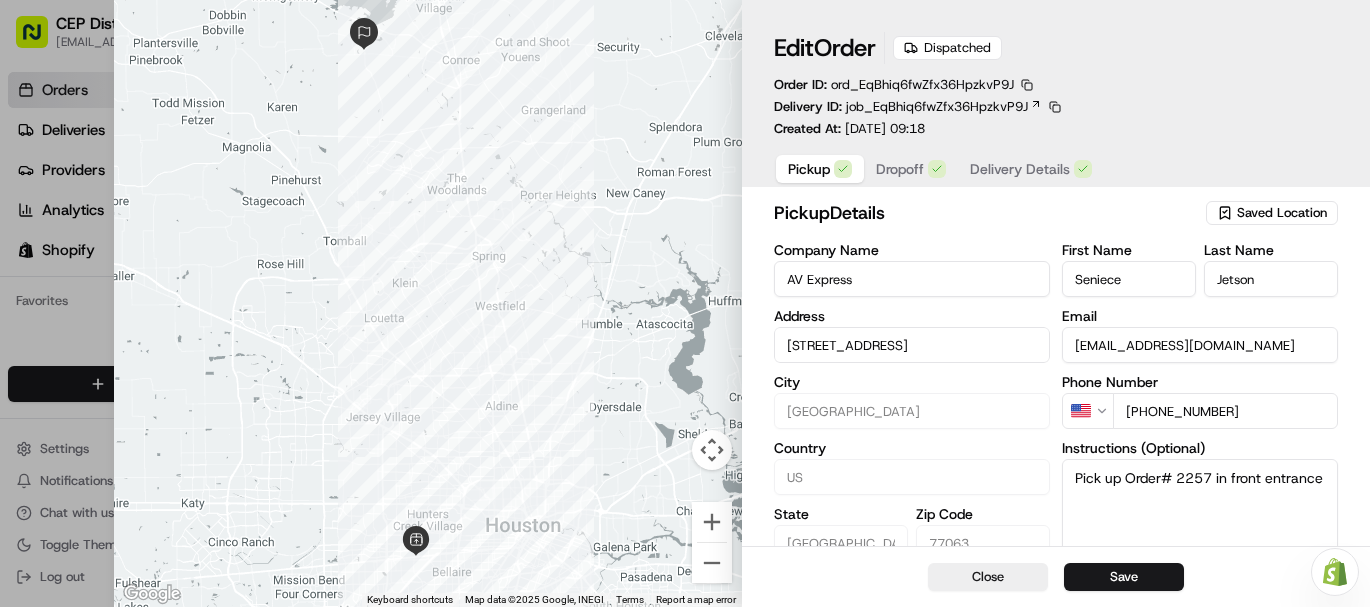 type 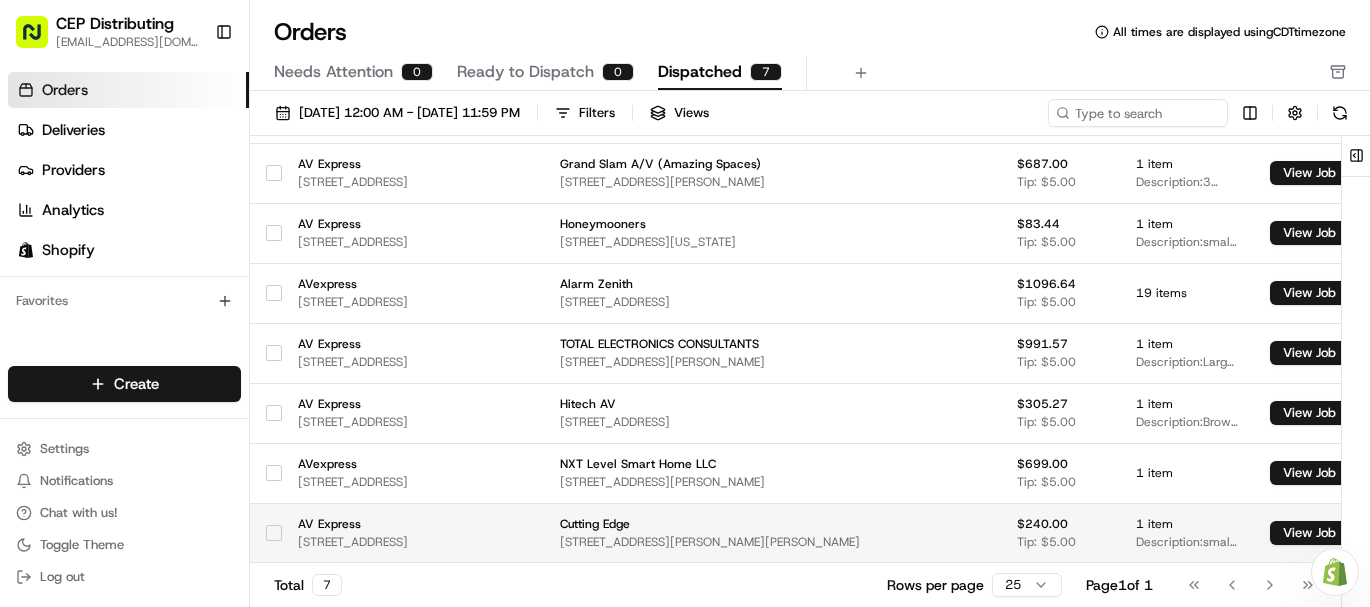 click at bounding box center (274, 533) 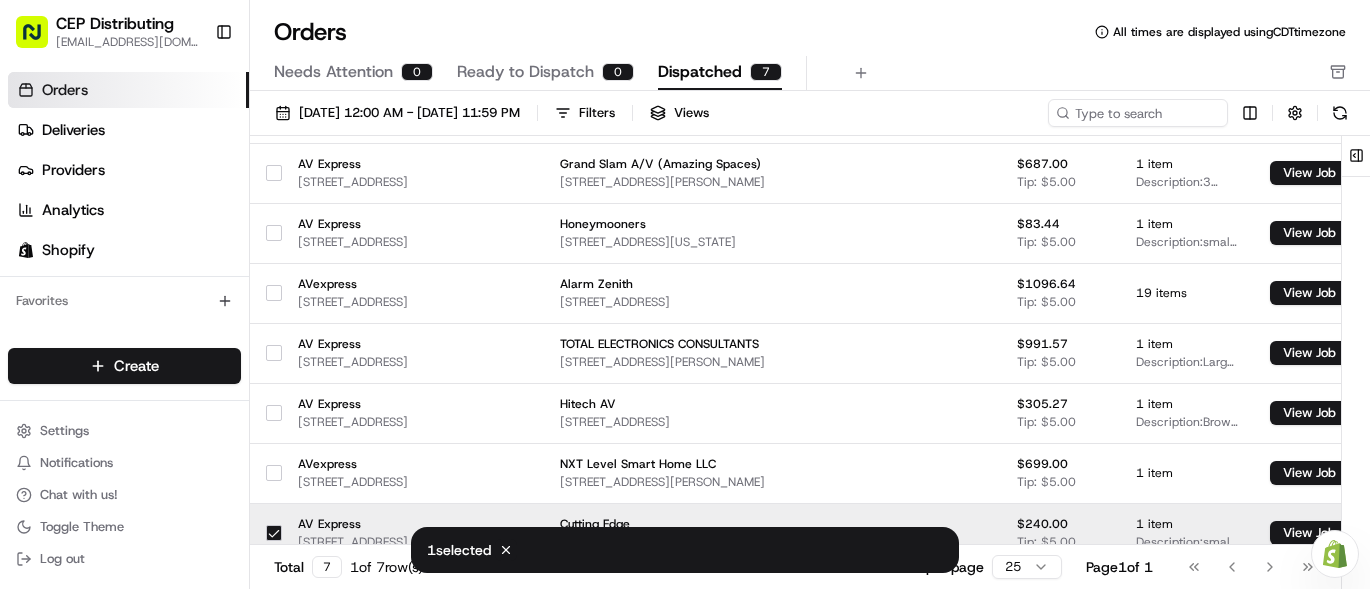 scroll, scrollTop: 0, scrollLeft: 0, axis: both 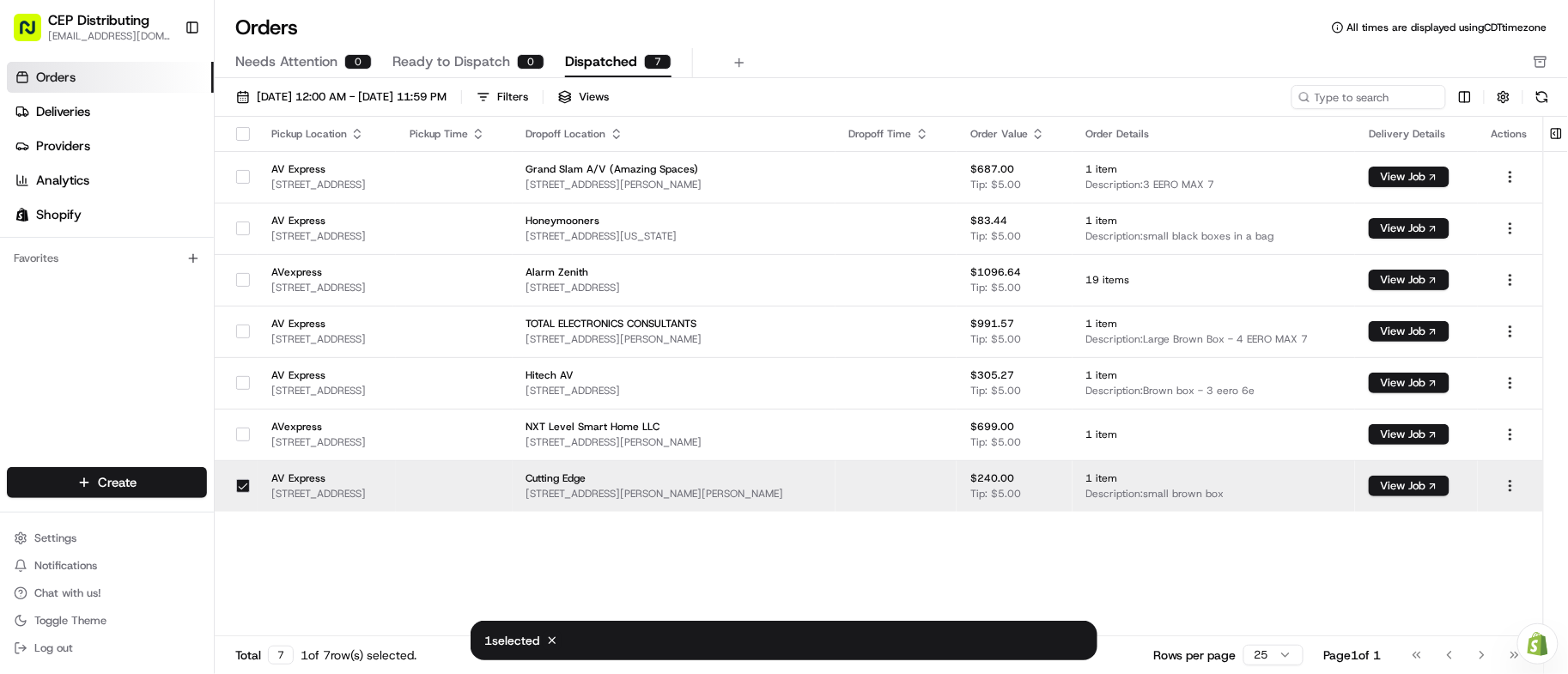 drag, startPoint x: 1176, startPoint y: 187, endPoint x: 1022, endPoint y: 582, distance: 423.95872 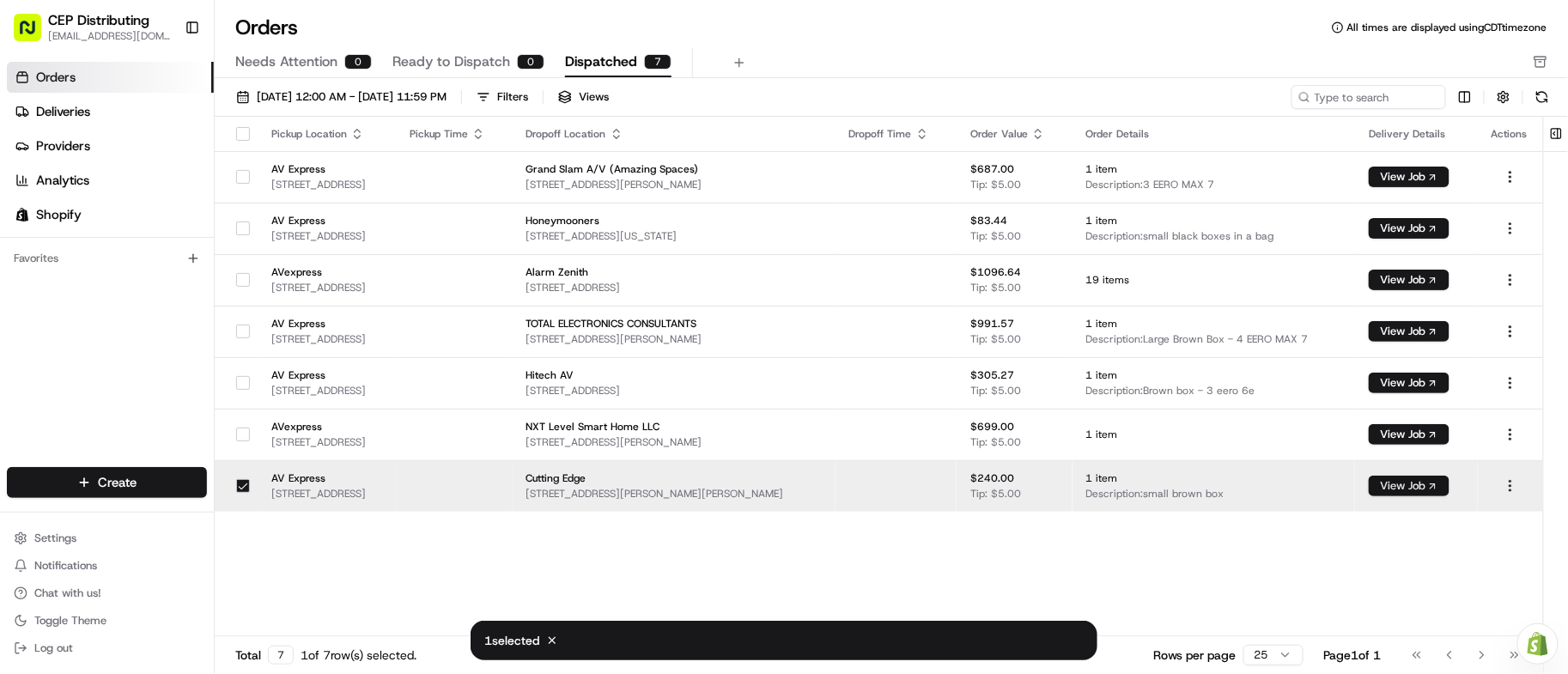 click on "View Job" at bounding box center (1409, 486) 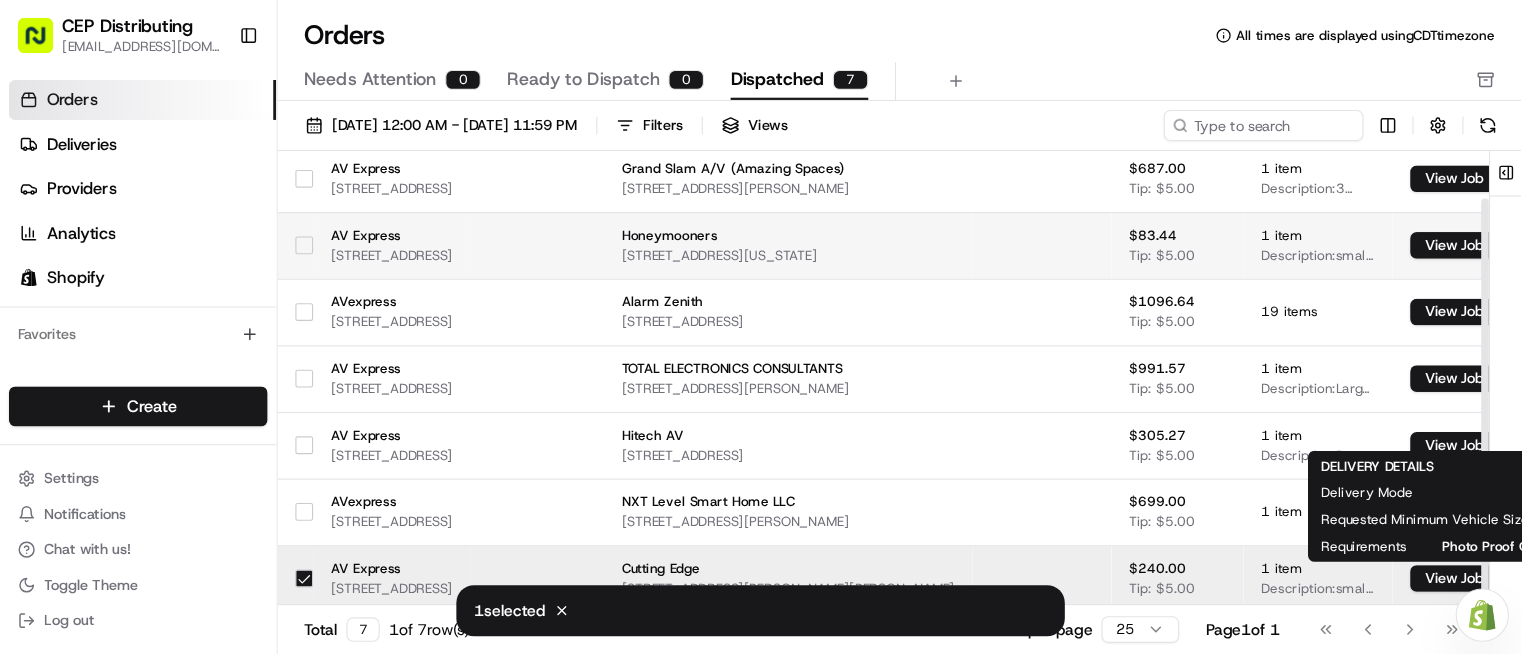 scroll, scrollTop: 51, scrollLeft: 0, axis: vertical 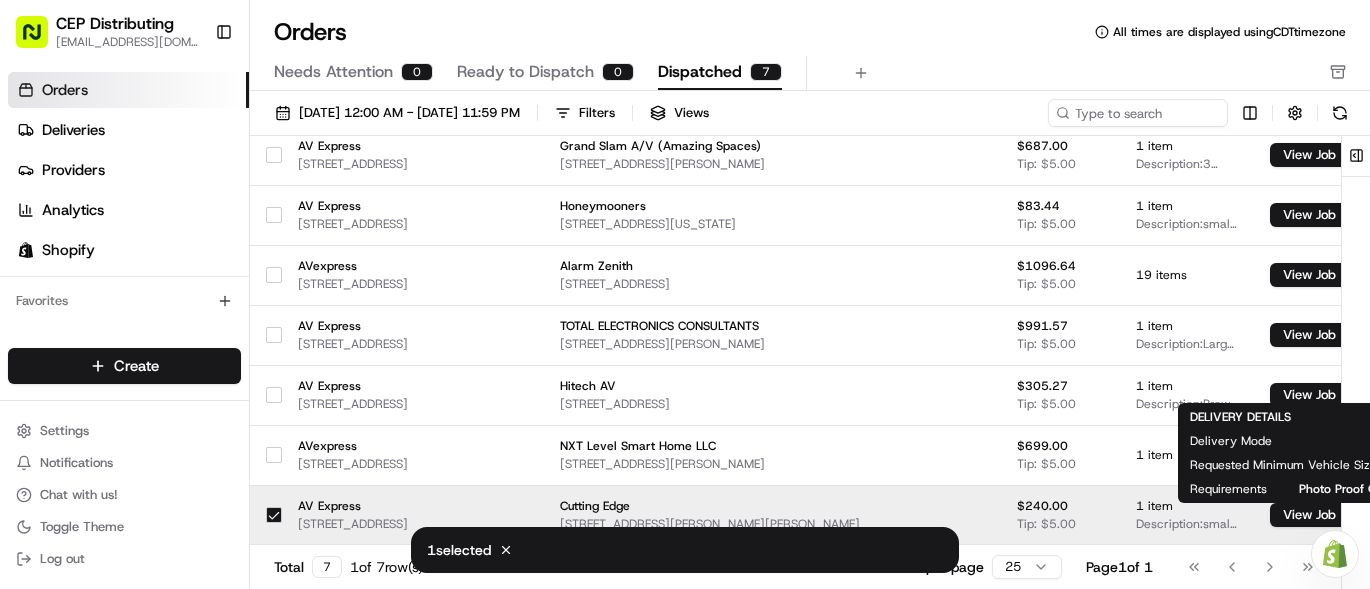 click at bounding box center [938, 515] 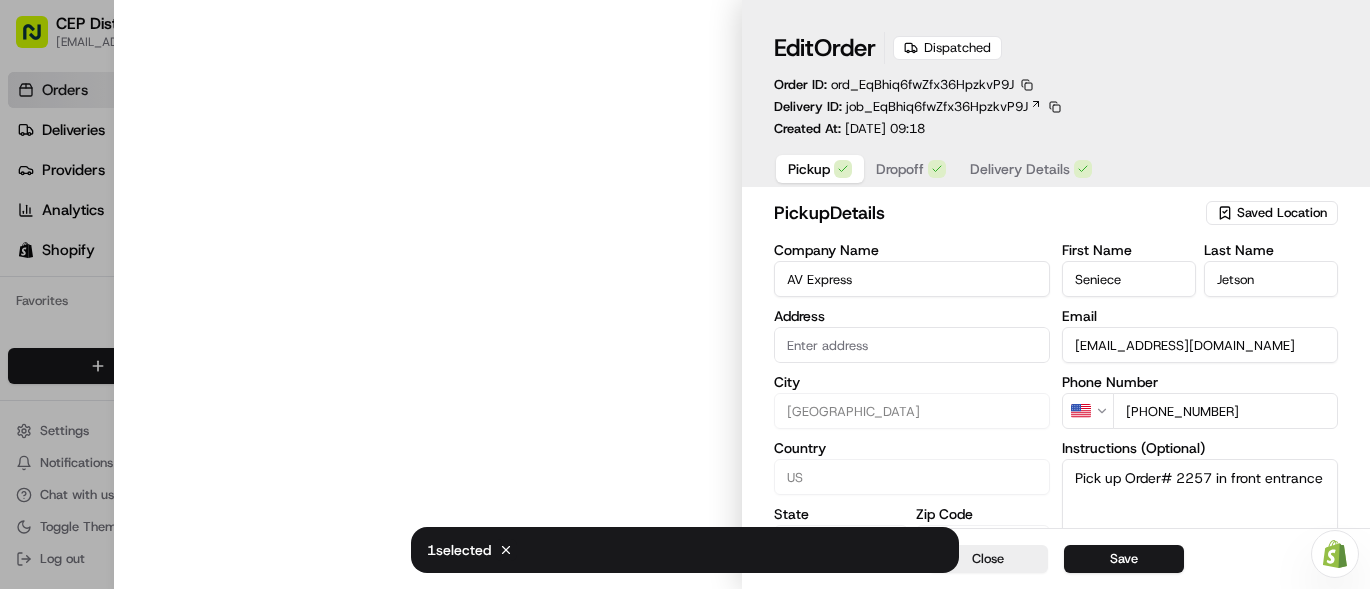 type on "[STREET_ADDRESS]" 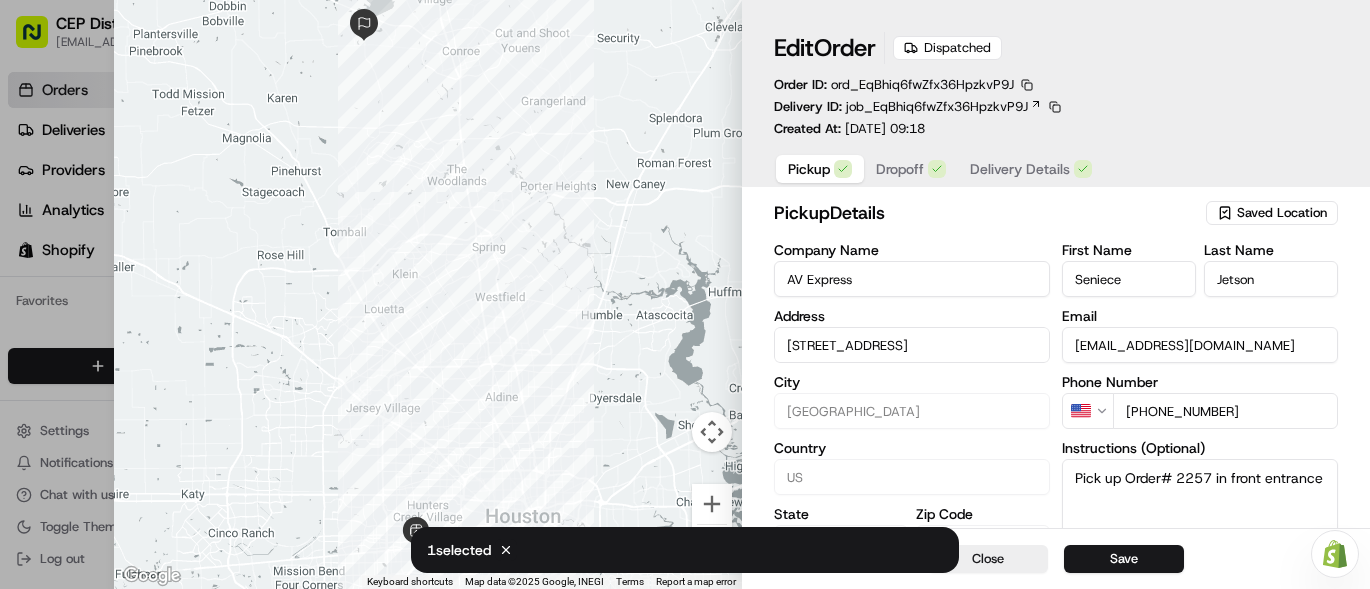 click at bounding box center (685, 294) 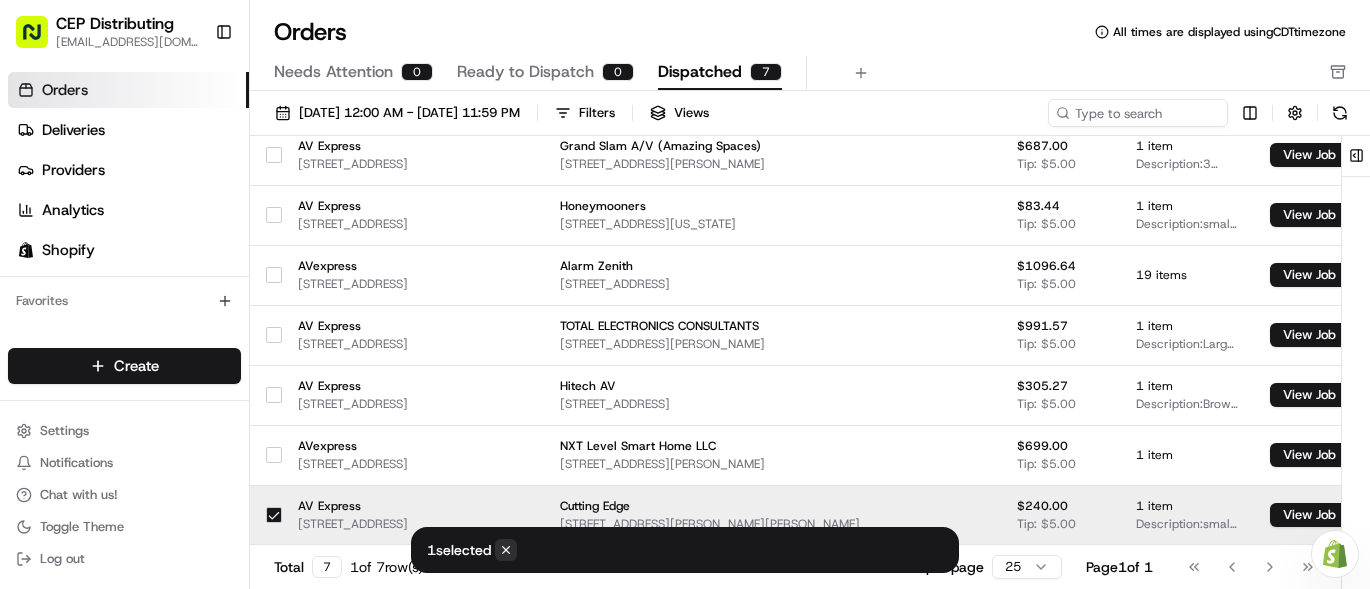 click 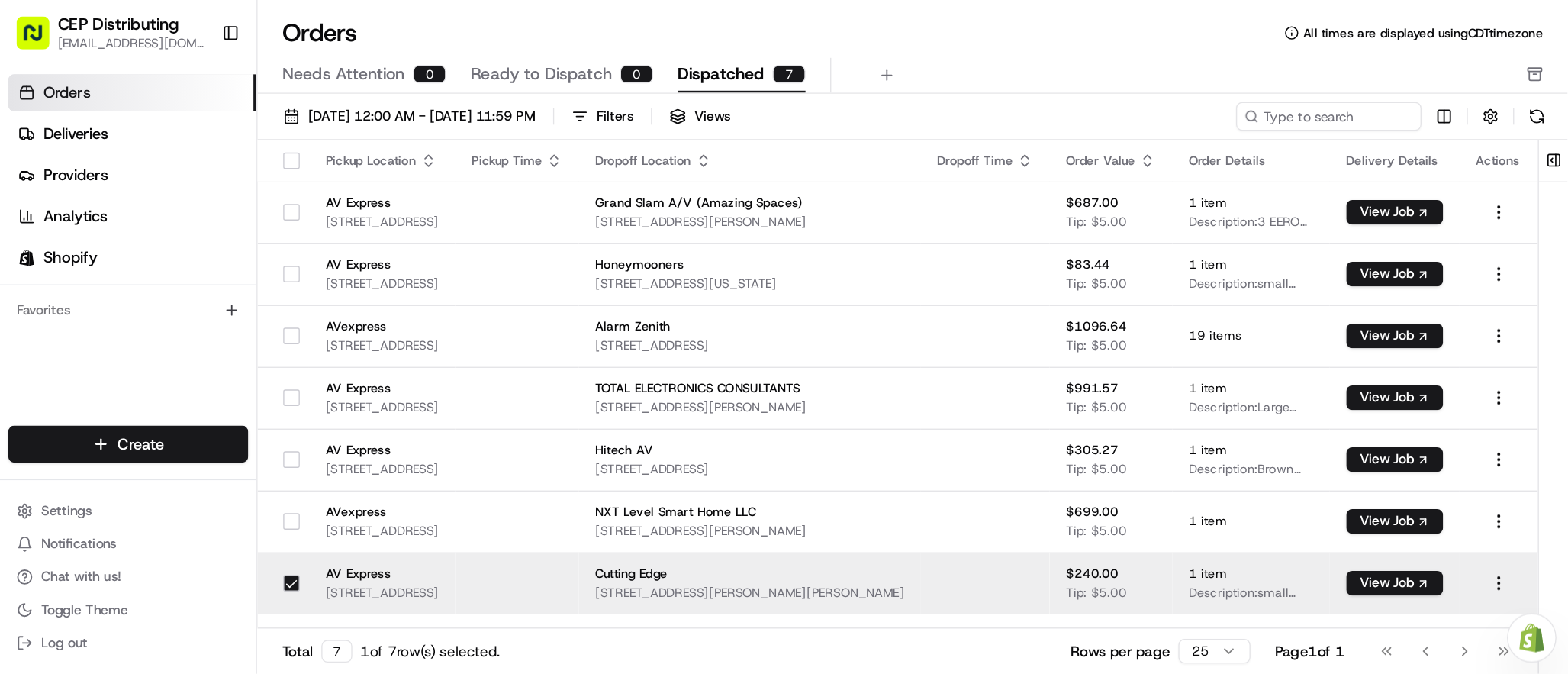 scroll, scrollTop: 0, scrollLeft: 0, axis: both 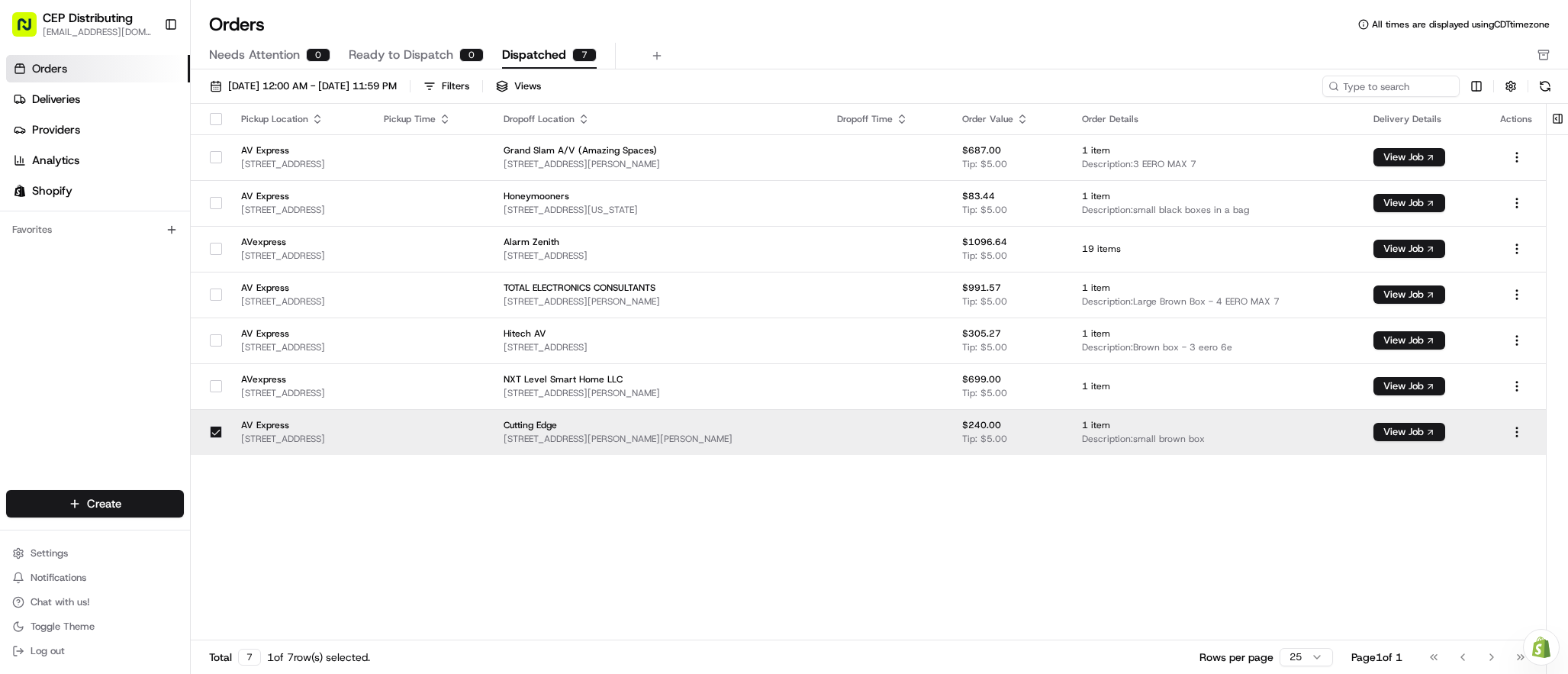 drag, startPoint x: 1031, startPoint y: 4, endPoint x: 900, endPoint y: 556, distance: 567.3315 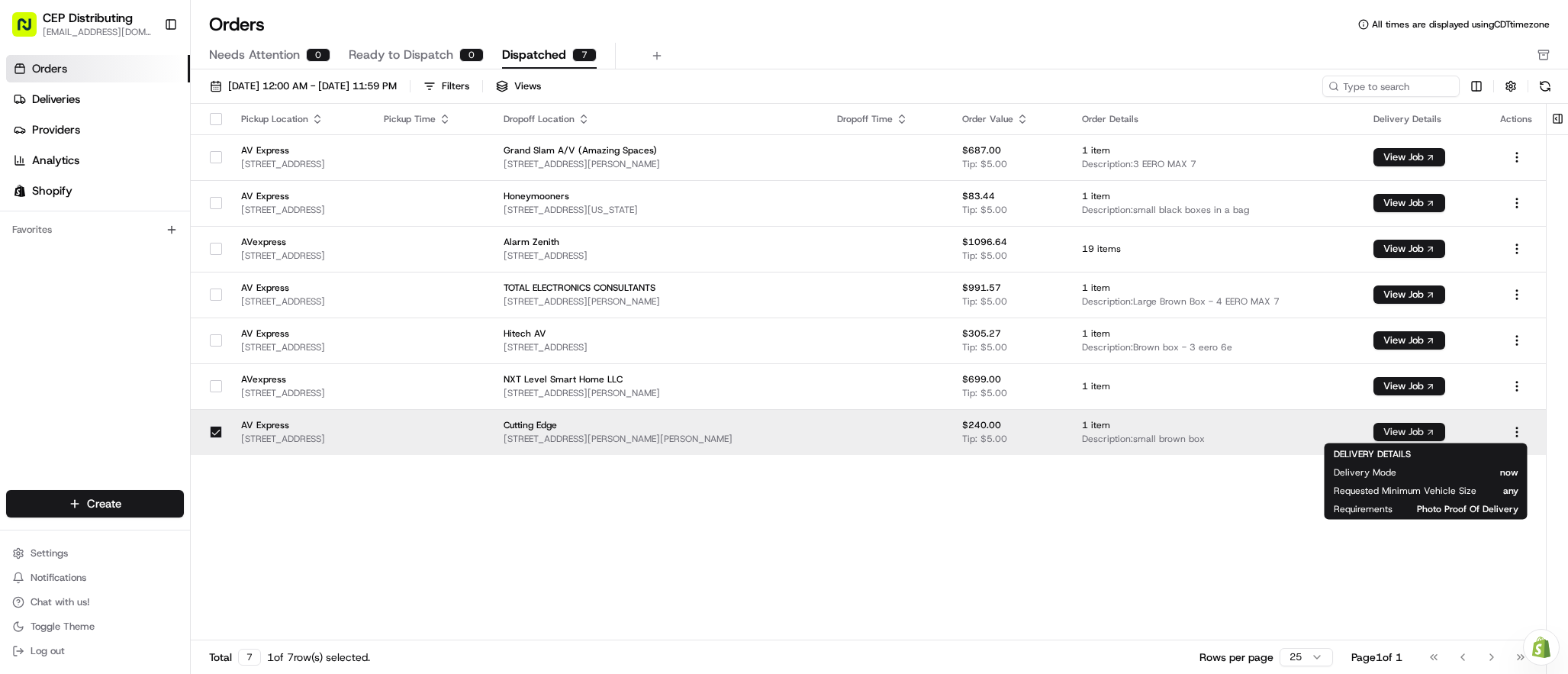 click on "View Job" at bounding box center [1409, 432] 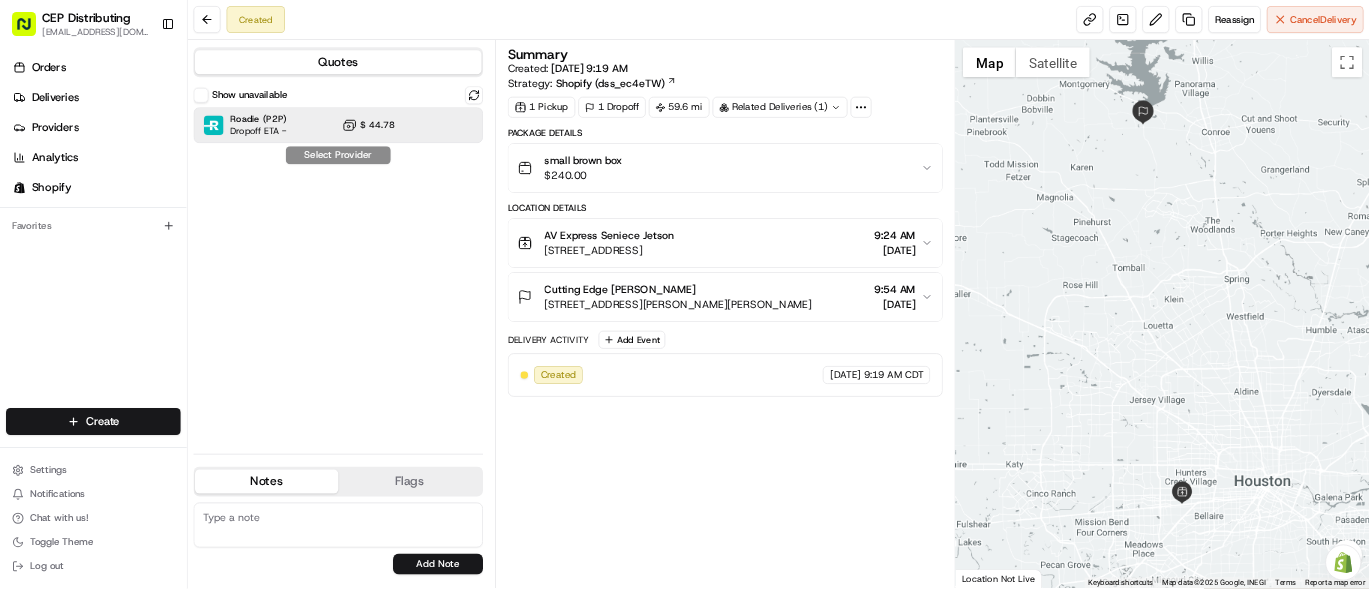scroll, scrollTop: 0, scrollLeft: 0, axis: both 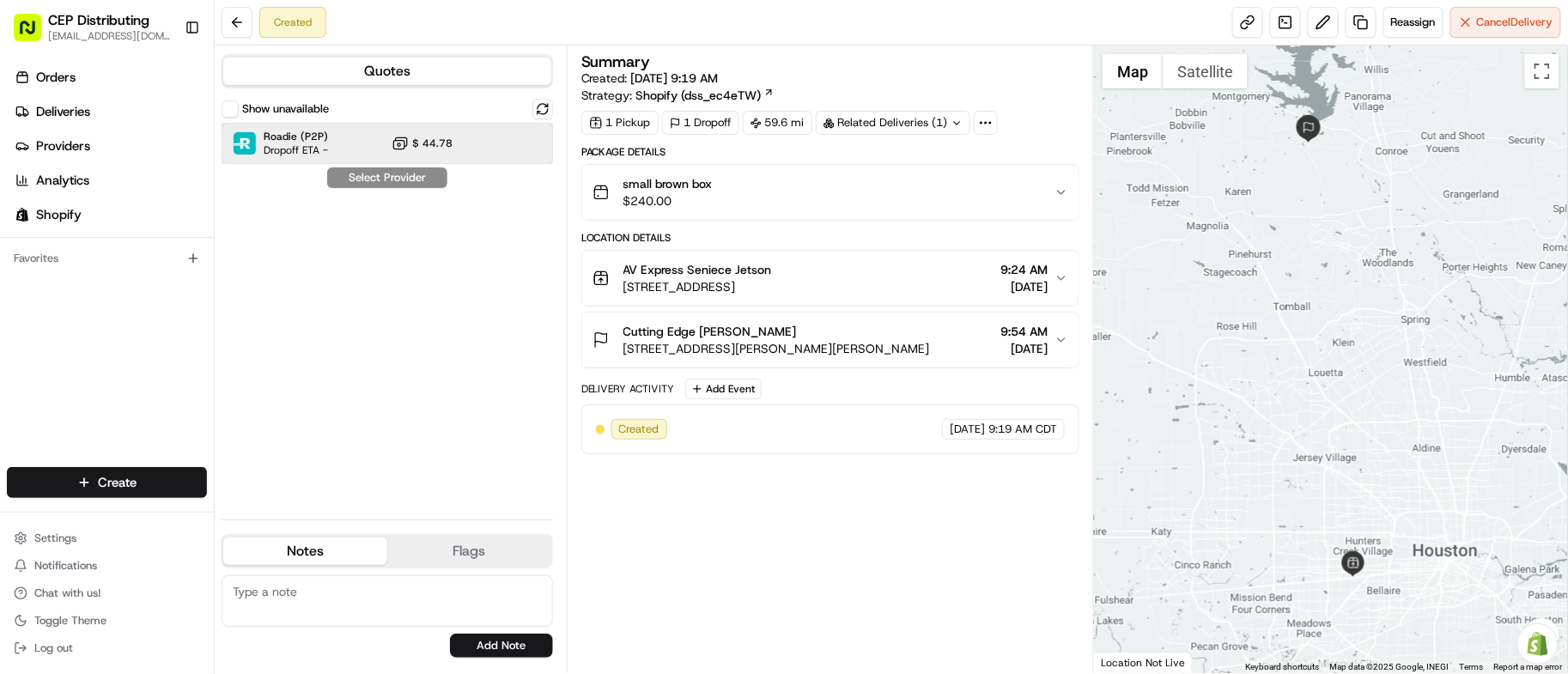 click on "Dropoff ETA   -" at bounding box center (295, 150) 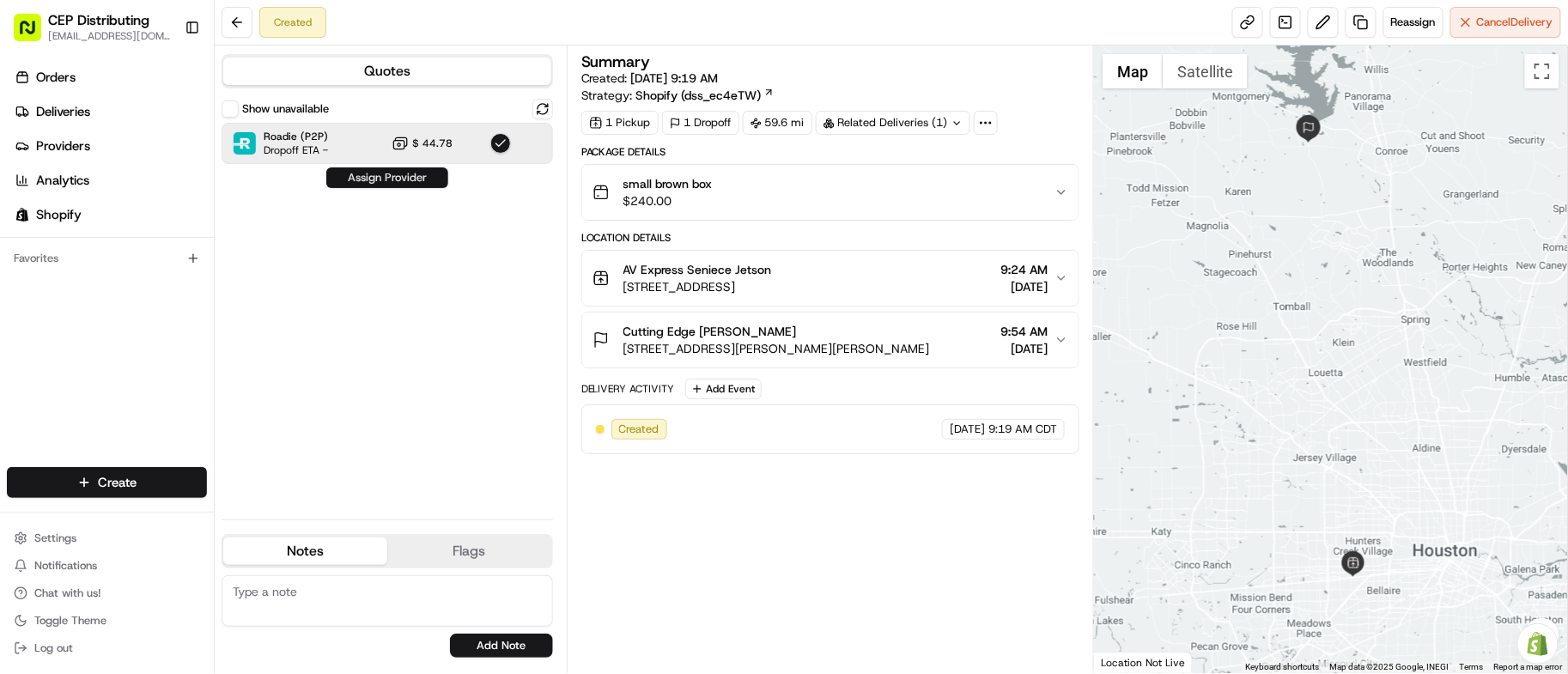 click on "Assign Provider" at bounding box center (387, 178) 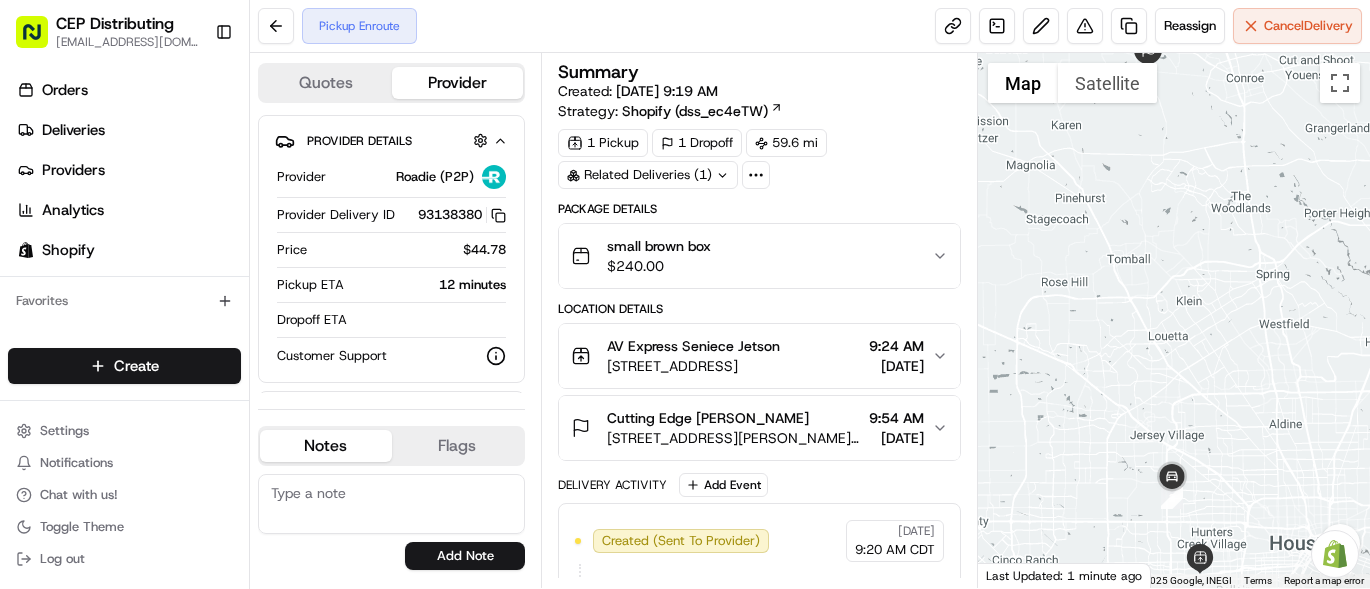 scroll, scrollTop: 0, scrollLeft: 0, axis: both 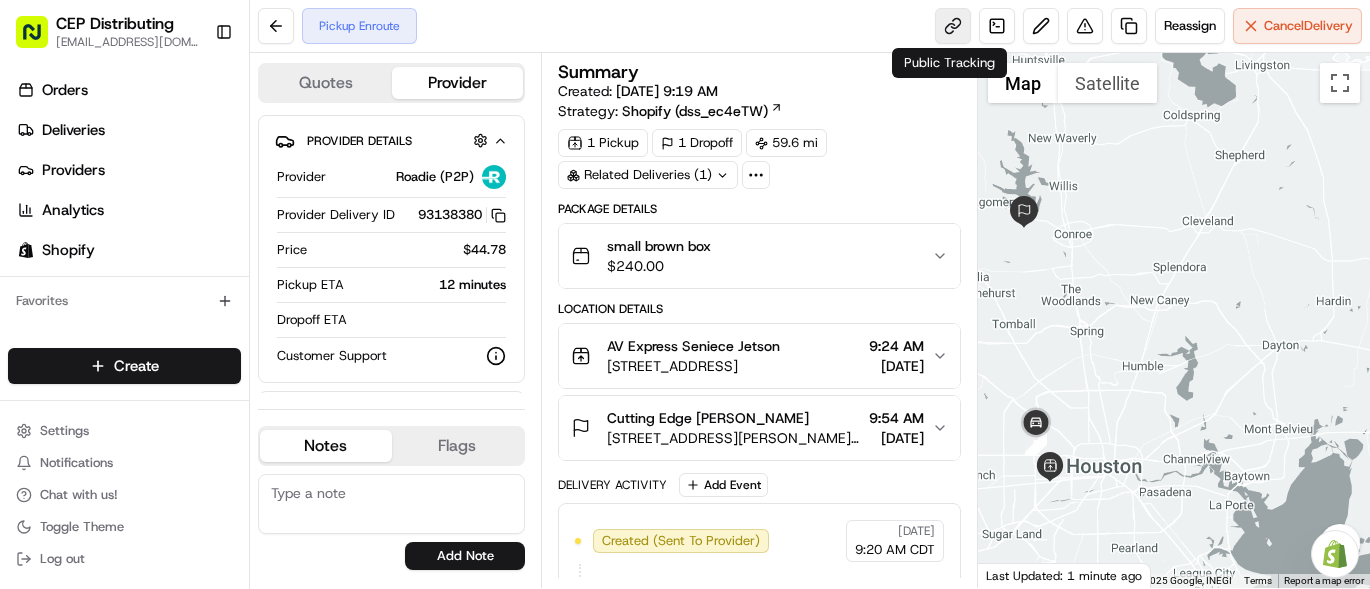 click at bounding box center (953, 26) 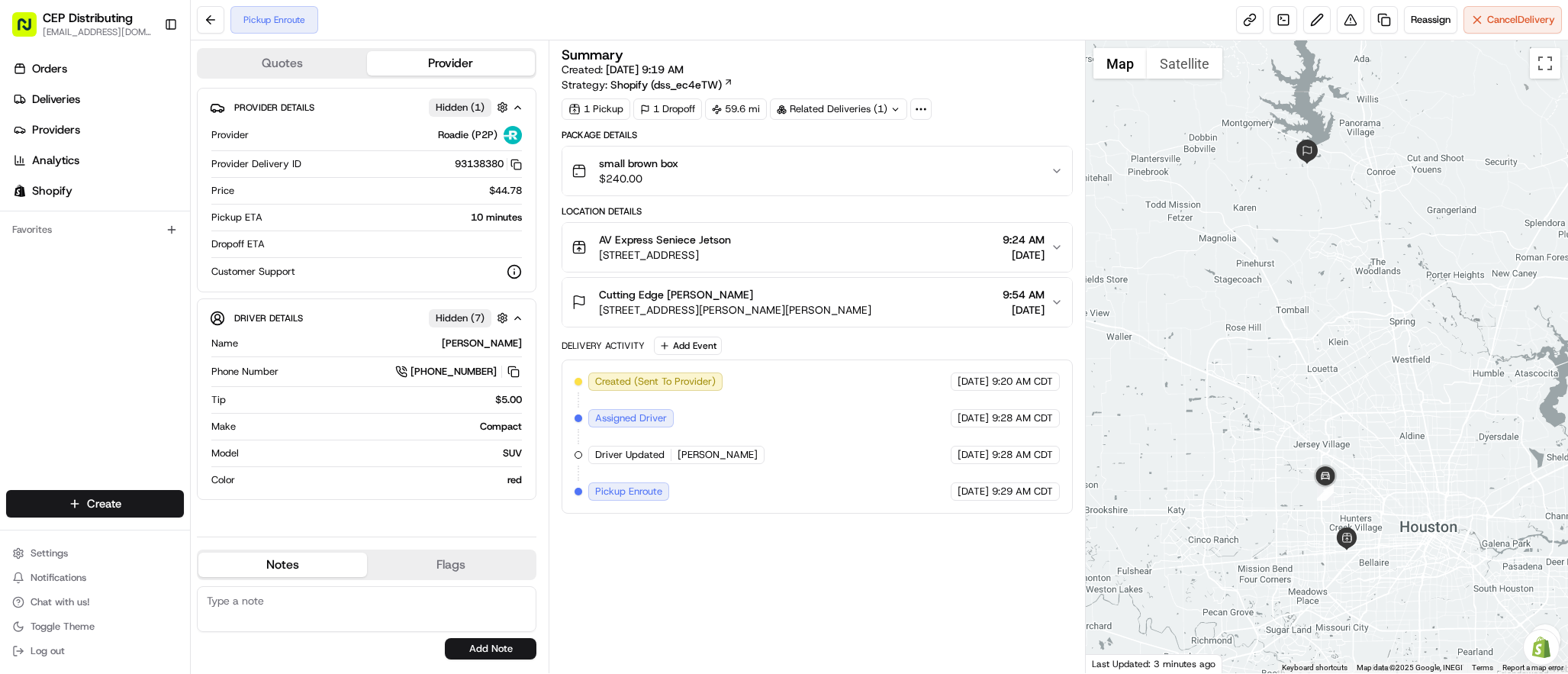 scroll, scrollTop: 0, scrollLeft: 0, axis: both 